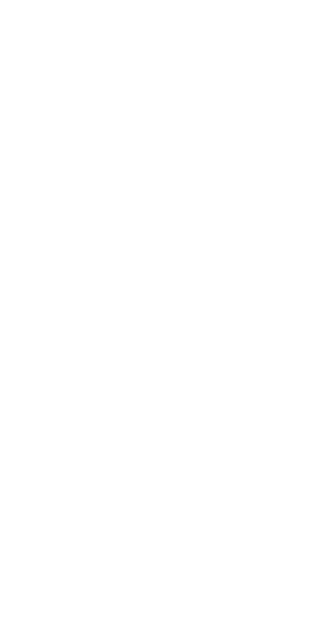 scroll, scrollTop: 0, scrollLeft: 0, axis: both 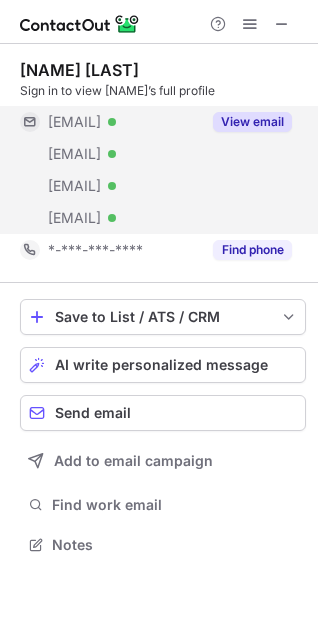 click on "View email" at bounding box center (252, 122) 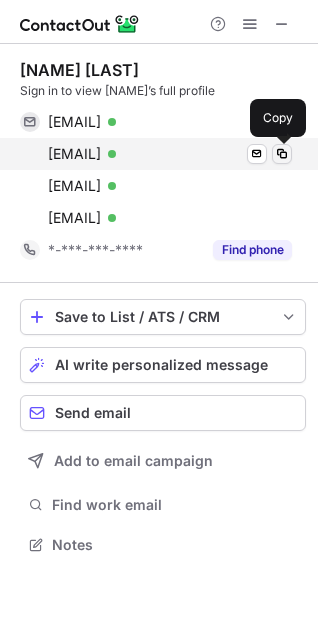 click at bounding box center [282, 154] 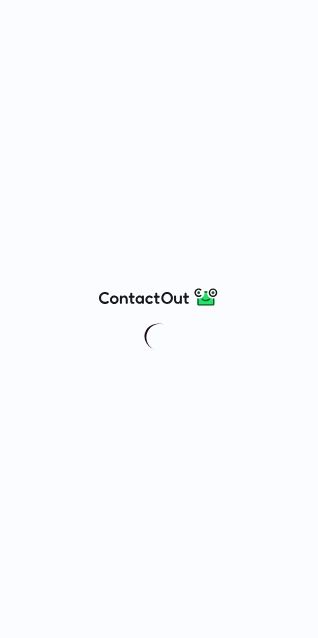 scroll, scrollTop: 0, scrollLeft: 0, axis: both 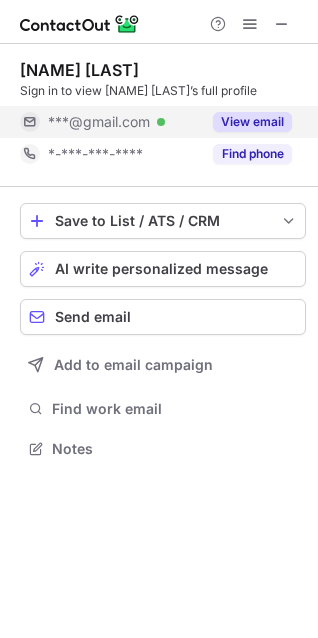 click on "View email" at bounding box center (252, 122) 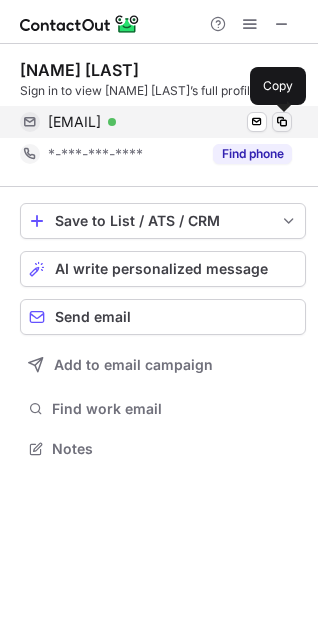 click at bounding box center [282, 122] 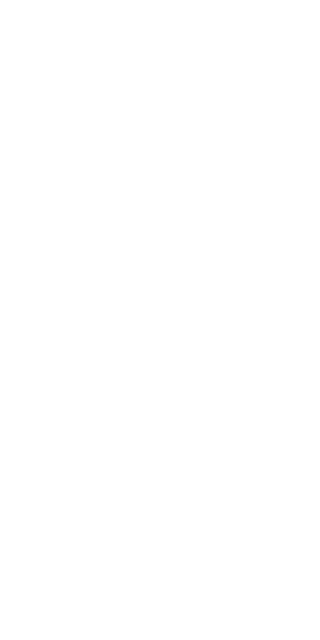scroll, scrollTop: 0, scrollLeft: 0, axis: both 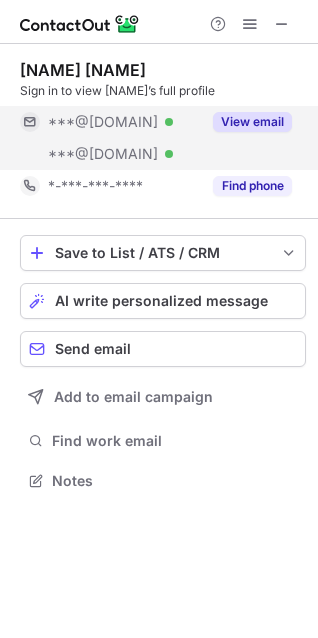 click on "View email" at bounding box center [252, 122] 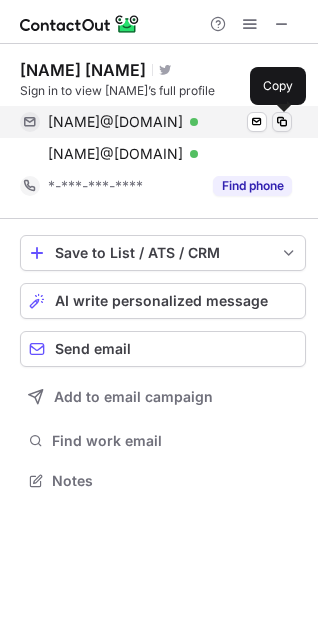 click at bounding box center (282, 122) 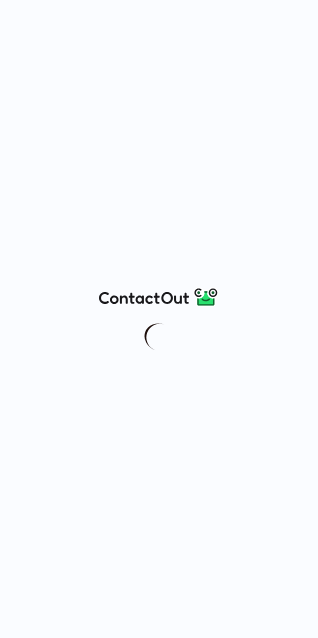 scroll, scrollTop: 0, scrollLeft: 0, axis: both 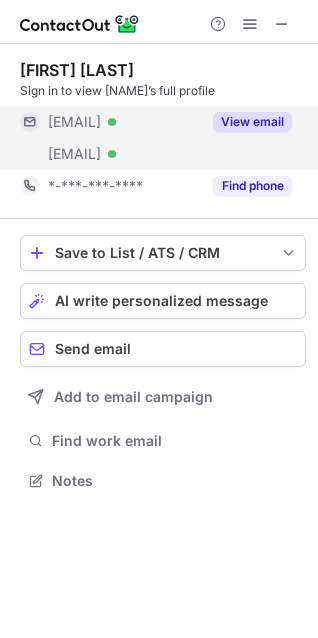 click on "View email" at bounding box center (252, 122) 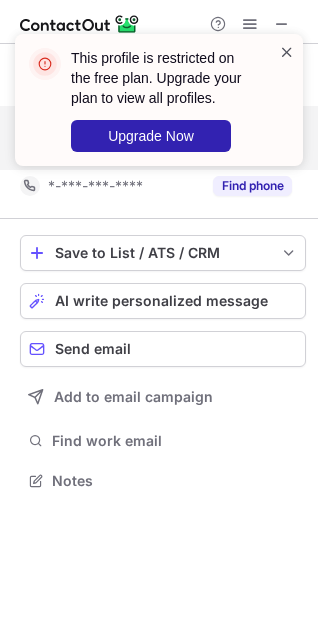 click at bounding box center (287, 52) 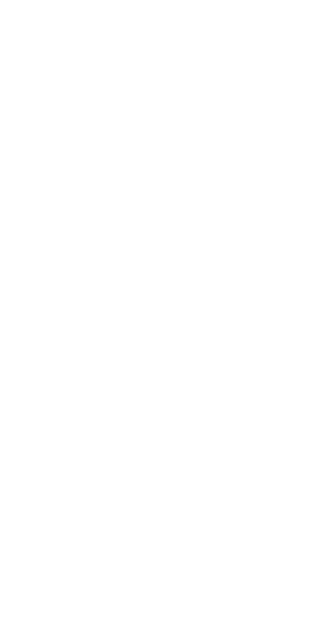 scroll, scrollTop: 0, scrollLeft: 0, axis: both 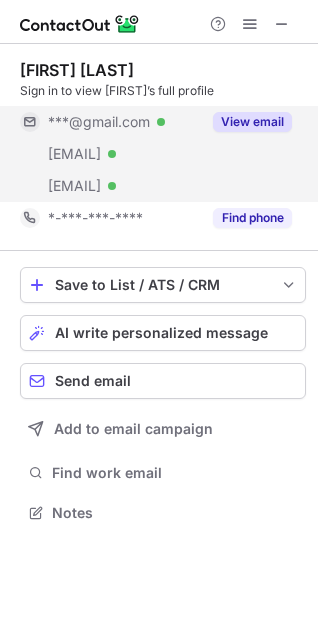 click on "View email" at bounding box center [252, 122] 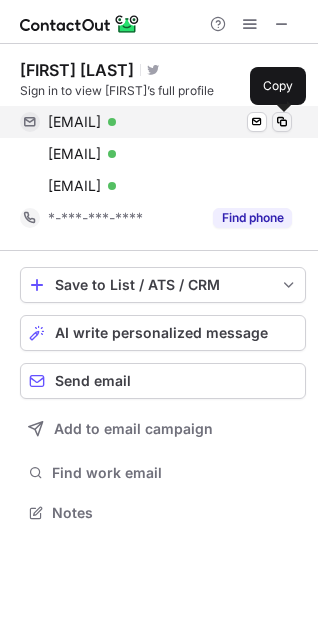 click at bounding box center (282, 122) 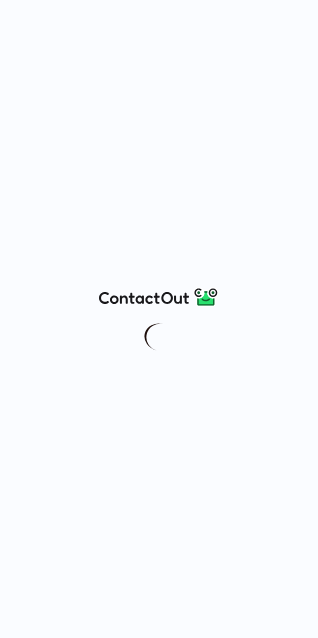 scroll, scrollTop: 0, scrollLeft: 0, axis: both 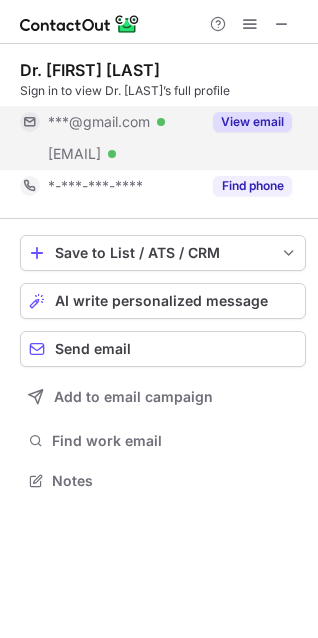 click on "View email" at bounding box center (252, 122) 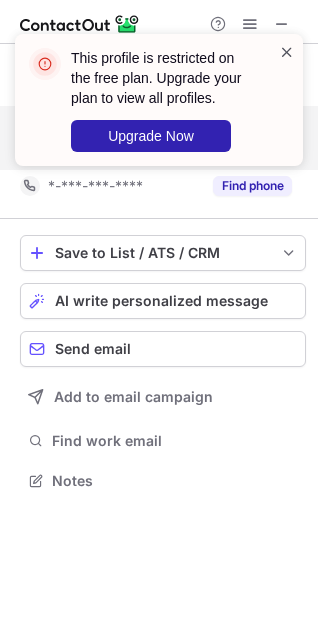 click at bounding box center (287, 52) 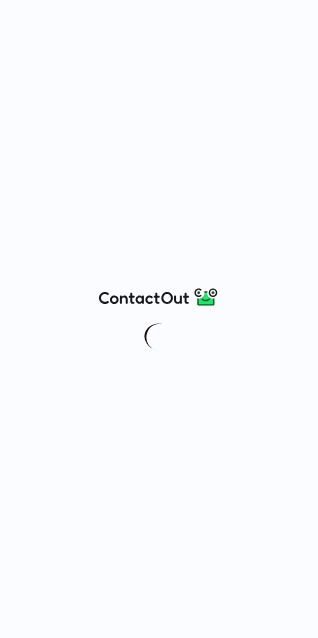 scroll, scrollTop: 0, scrollLeft: 0, axis: both 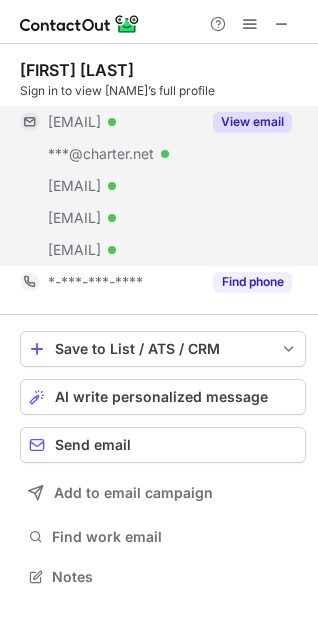 click on "View email" at bounding box center (252, 122) 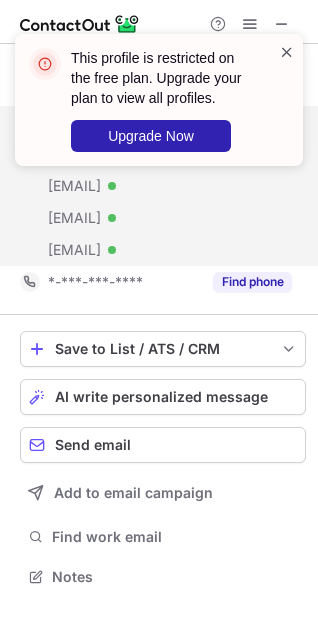 click at bounding box center (287, 52) 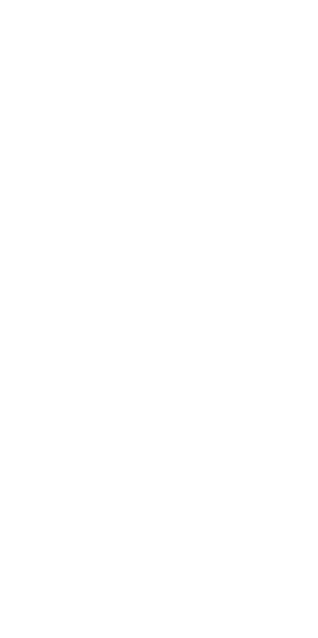 scroll, scrollTop: 0, scrollLeft: 0, axis: both 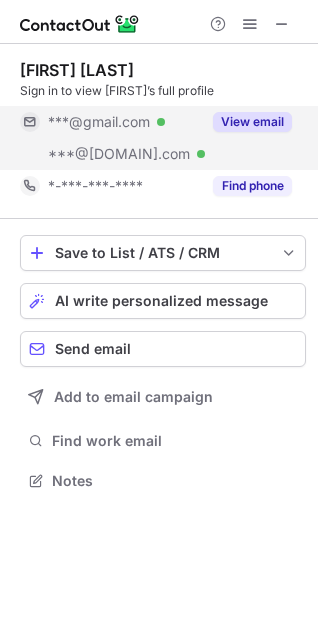 click on "View email" at bounding box center (252, 122) 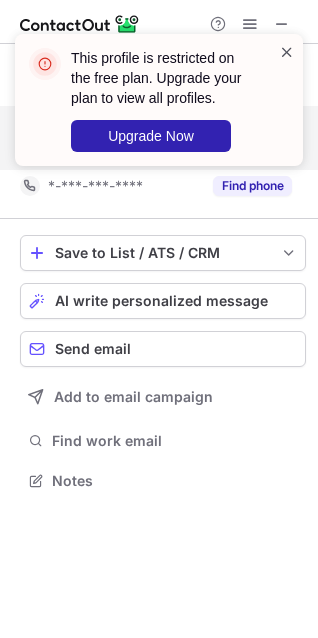 click at bounding box center (287, 52) 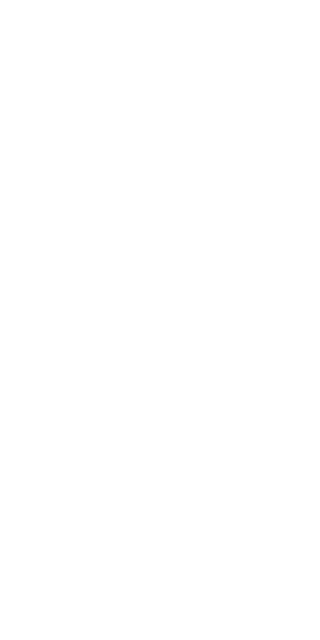scroll, scrollTop: 0, scrollLeft: 0, axis: both 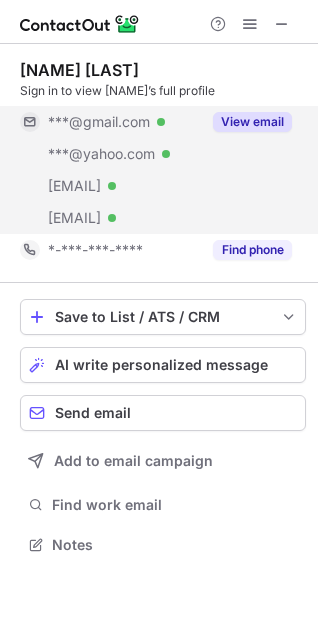 click on "View email" at bounding box center [252, 122] 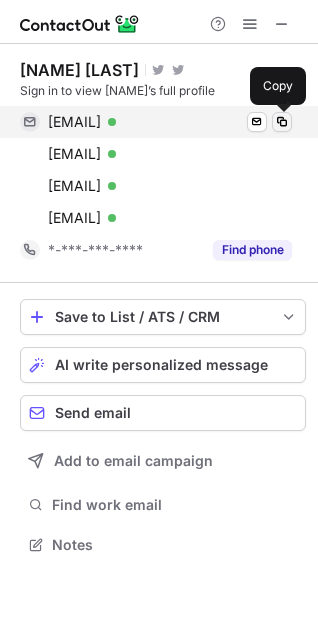 click at bounding box center (282, 122) 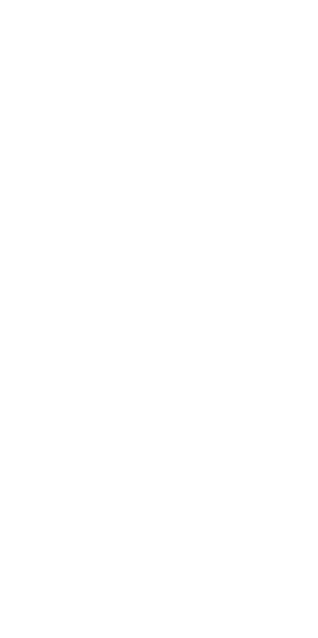 scroll, scrollTop: 0, scrollLeft: 0, axis: both 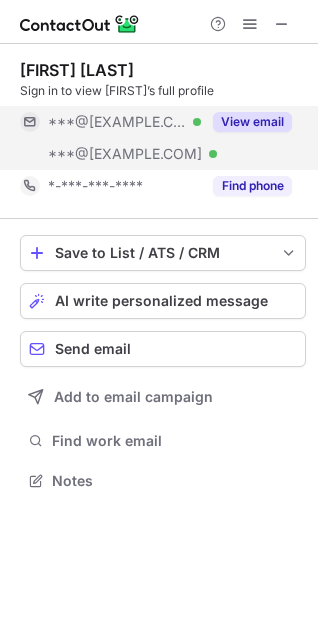 click on "View email" at bounding box center (252, 122) 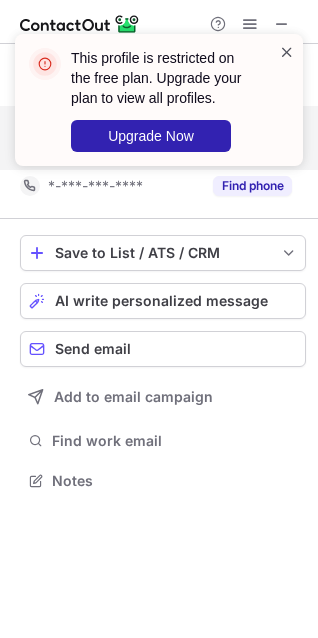 click at bounding box center [287, 52] 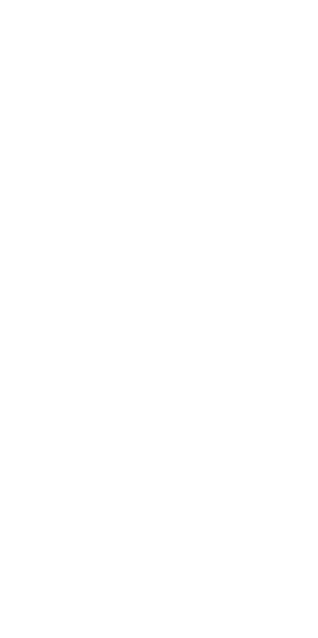 scroll, scrollTop: 0, scrollLeft: 0, axis: both 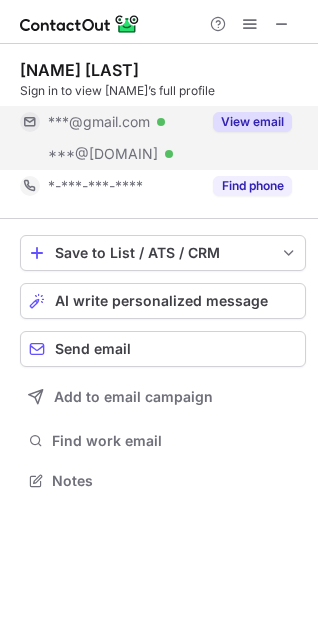 click on "View email" at bounding box center [252, 122] 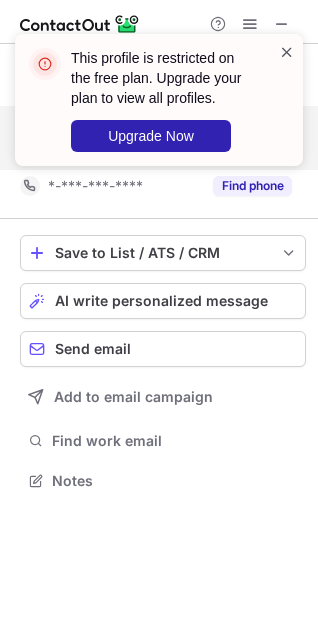click at bounding box center [287, 52] 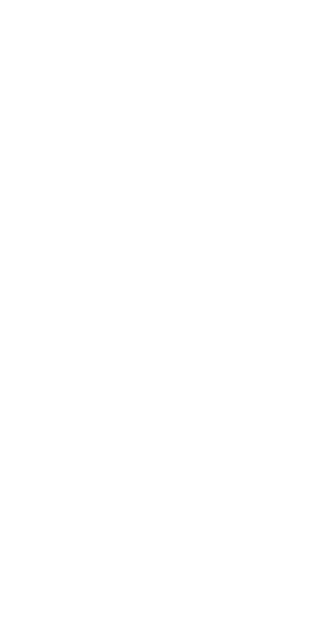 scroll, scrollTop: 0, scrollLeft: 0, axis: both 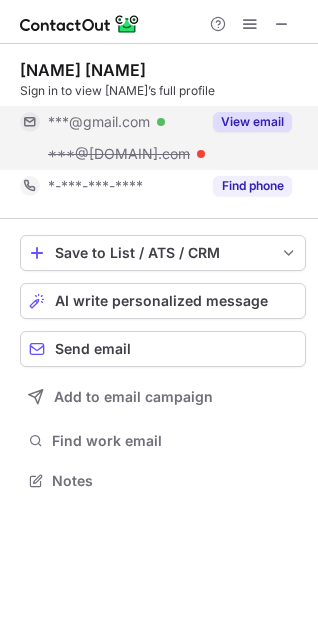 click on "View email" at bounding box center [252, 122] 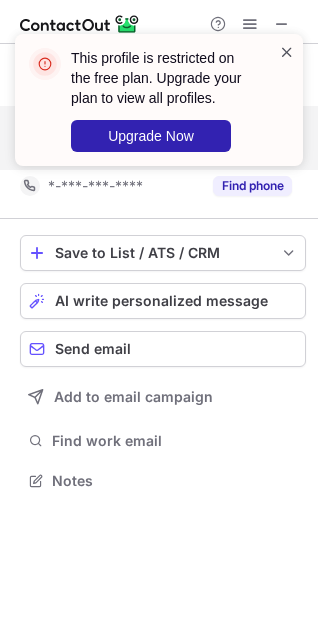 click at bounding box center (287, 52) 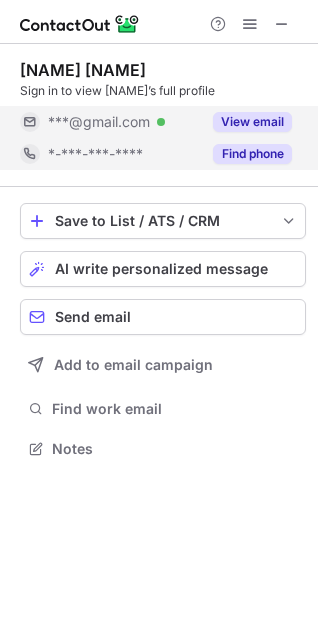 scroll, scrollTop: 435, scrollLeft: 318, axis: both 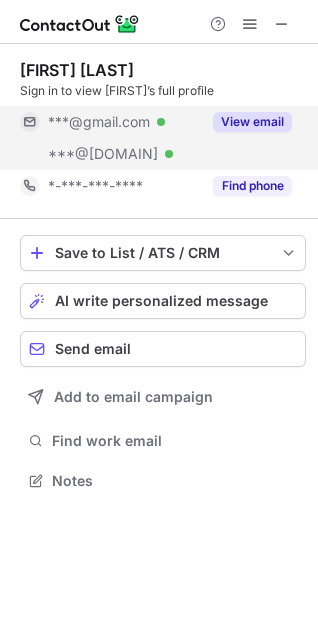 click on "View email" at bounding box center [252, 122] 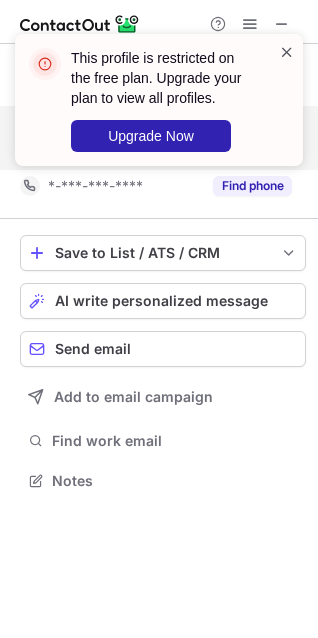 click at bounding box center [287, 52] 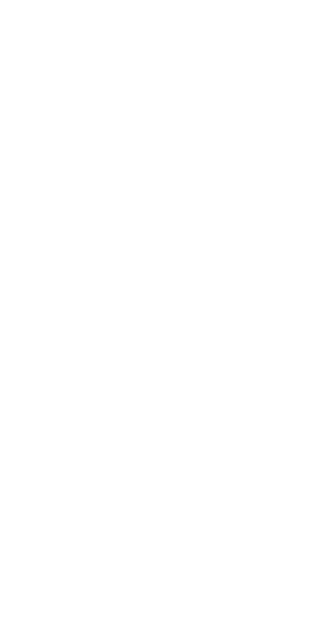 scroll, scrollTop: 0, scrollLeft: 0, axis: both 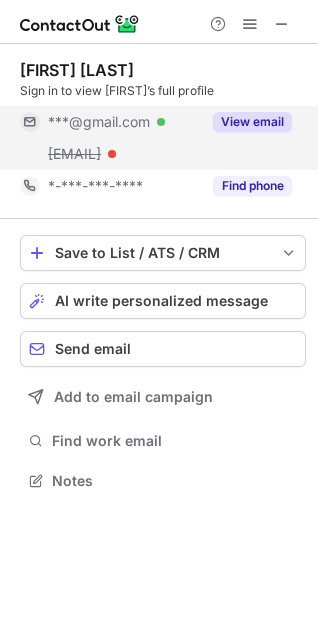 click on "View email" at bounding box center [252, 122] 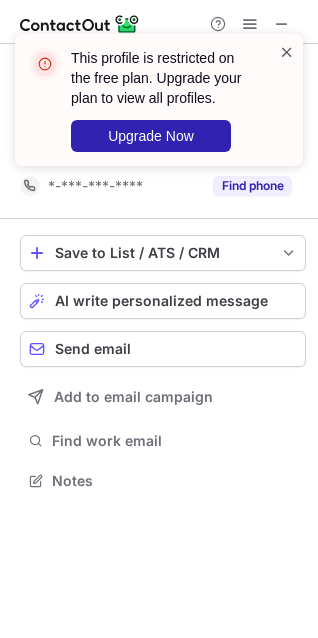 click at bounding box center (287, 52) 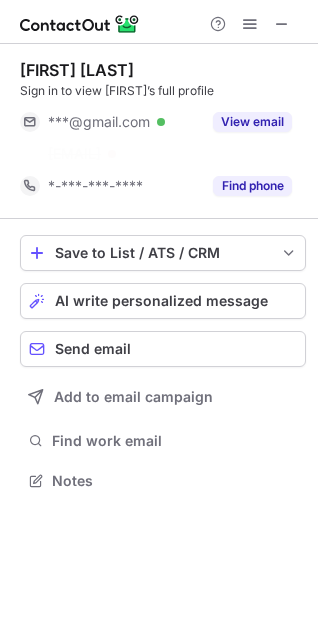 scroll, scrollTop: 435, scrollLeft: 318, axis: both 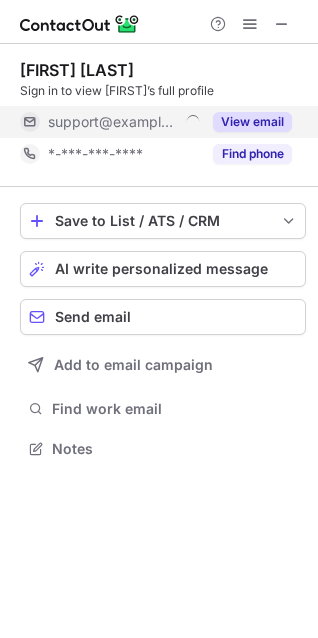 click on "View email" at bounding box center (252, 122) 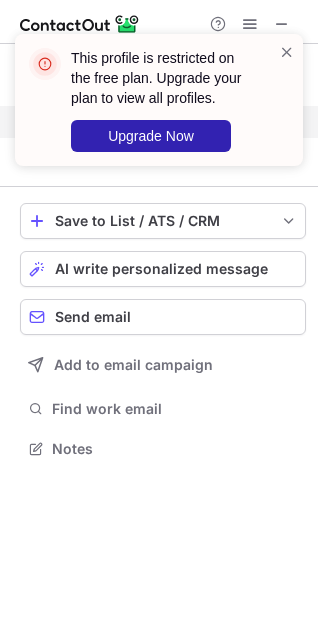drag, startPoint x: 289, startPoint y: 51, endPoint x: 279, endPoint y: 79, distance: 29.732138 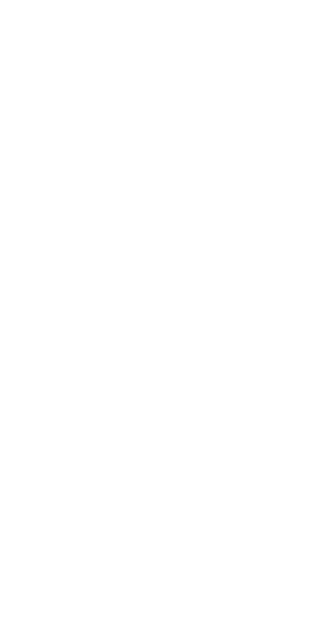 scroll, scrollTop: 0, scrollLeft: 0, axis: both 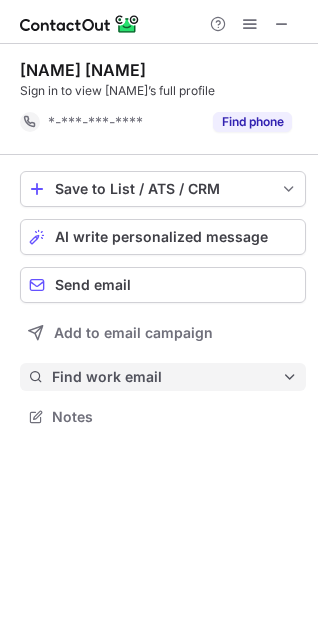 click at bounding box center (290, 377) 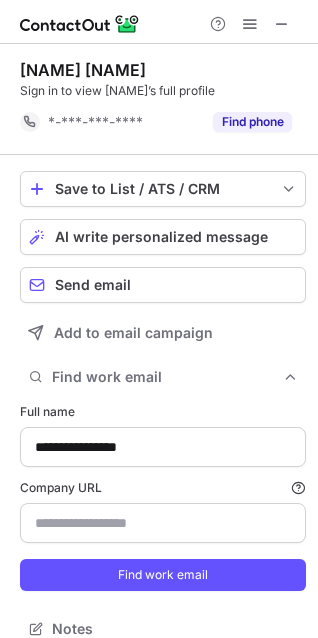 scroll, scrollTop: 21, scrollLeft: 0, axis: vertical 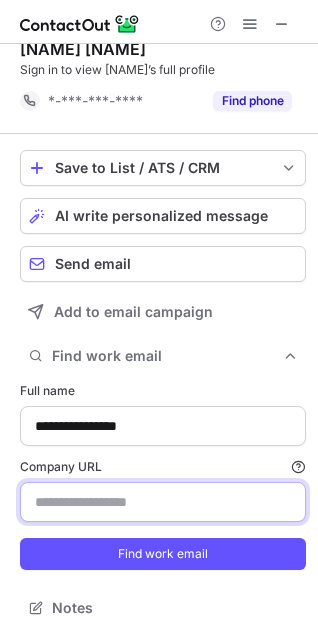 click on "Company URL Finding work email will consume 1 credit if a match is found." at bounding box center [163, 502] 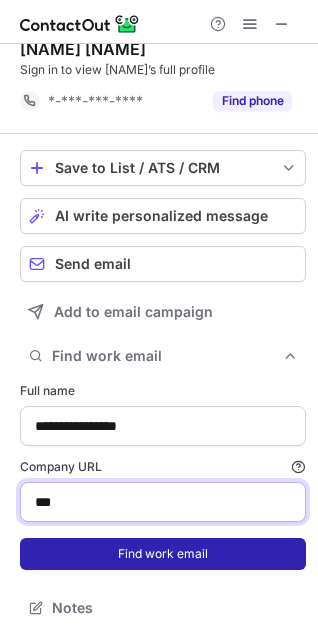 type on "***" 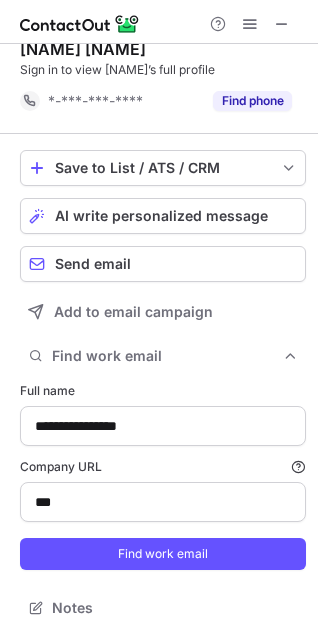 drag, startPoint x: 166, startPoint y: 560, endPoint x: 159, endPoint y: 509, distance: 51.47815 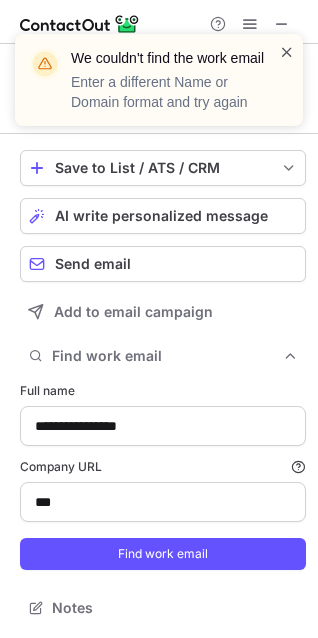 click at bounding box center [287, 52] 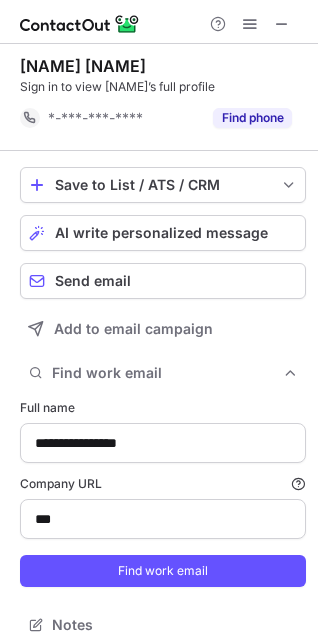 scroll, scrollTop: 0, scrollLeft: 0, axis: both 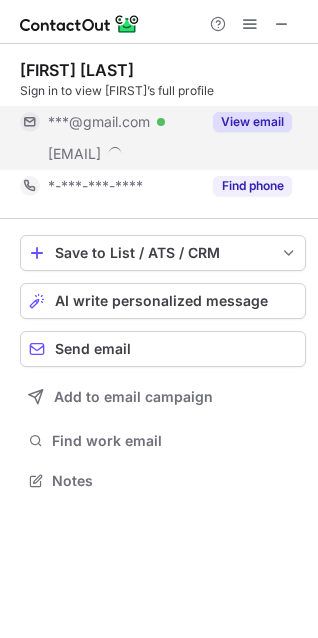 click on "View email" at bounding box center [252, 122] 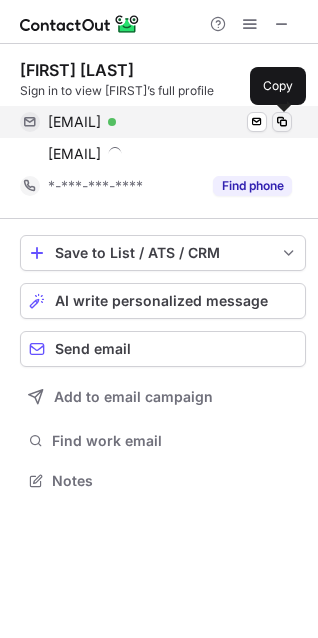 click at bounding box center (282, 122) 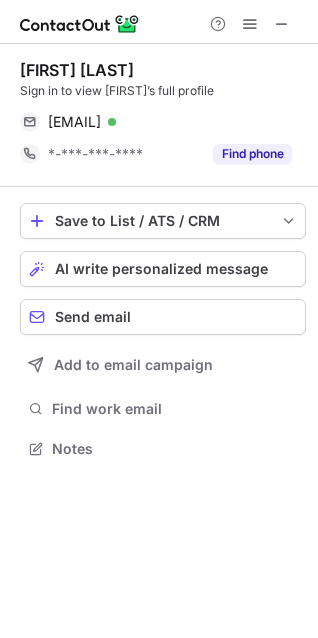 scroll, scrollTop: 435, scrollLeft: 318, axis: both 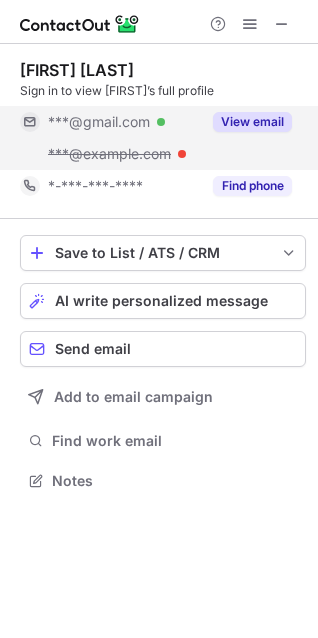 click on "View email" at bounding box center [252, 122] 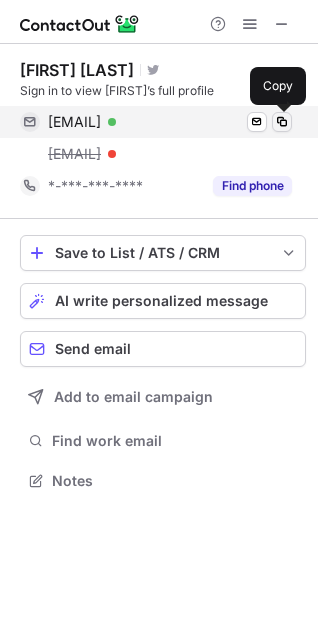 click at bounding box center (282, 122) 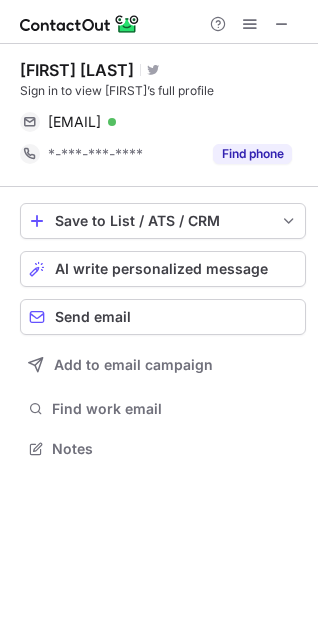 scroll, scrollTop: 435, scrollLeft: 318, axis: both 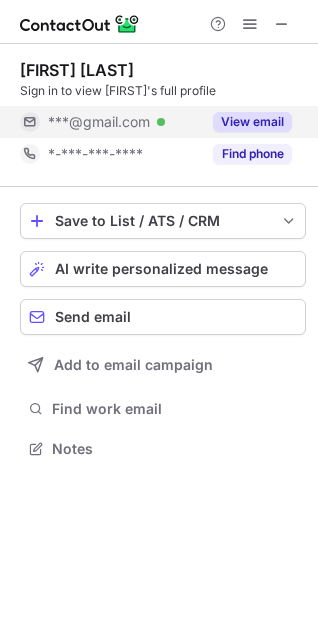 click on "View email" at bounding box center (252, 122) 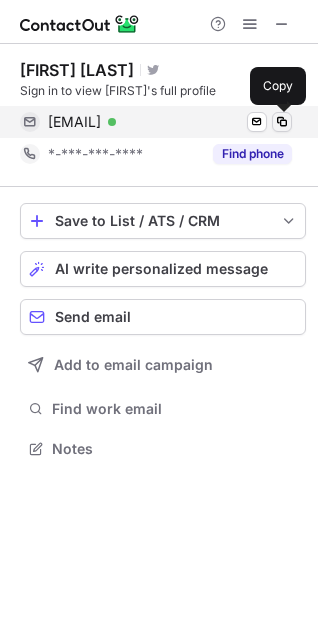 click at bounding box center (282, 122) 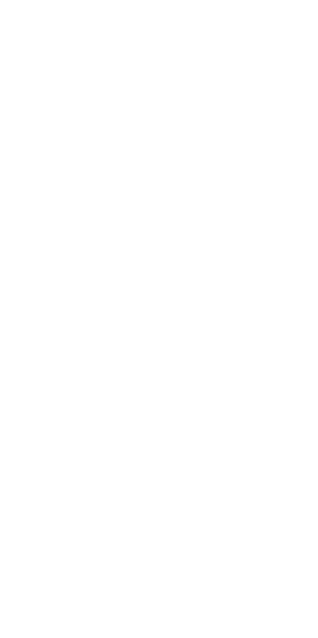 scroll, scrollTop: 0, scrollLeft: 0, axis: both 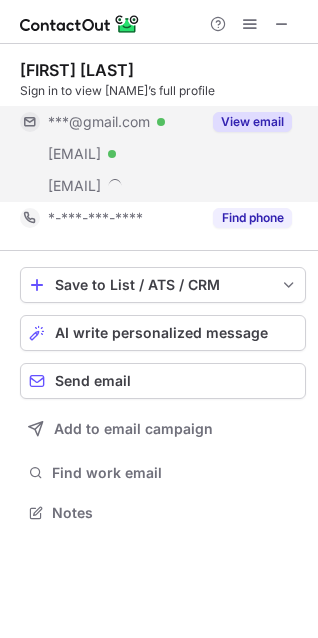 click on "View email" at bounding box center [252, 122] 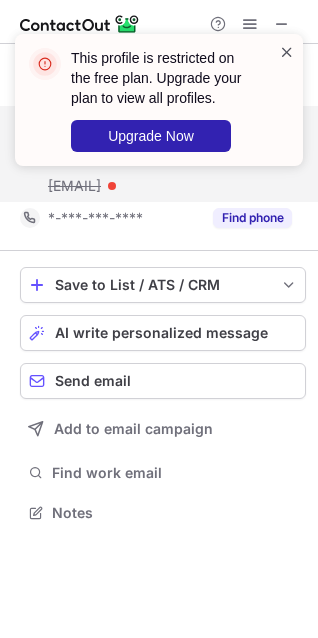 click at bounding box center [287, 52] 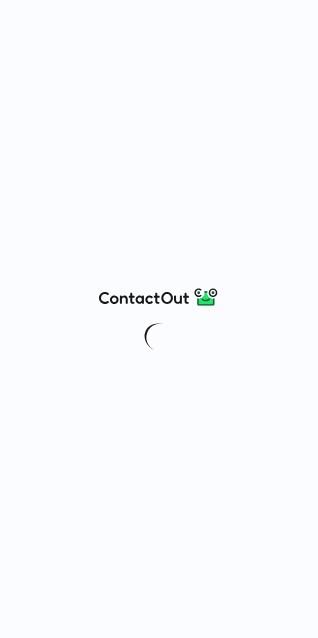 scroll, scrollTop: 0, scrollLeft: 0, axis: both 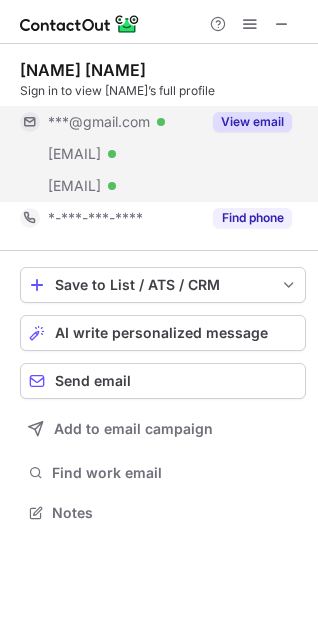 click on "View email" at bounding box center [252, 122] 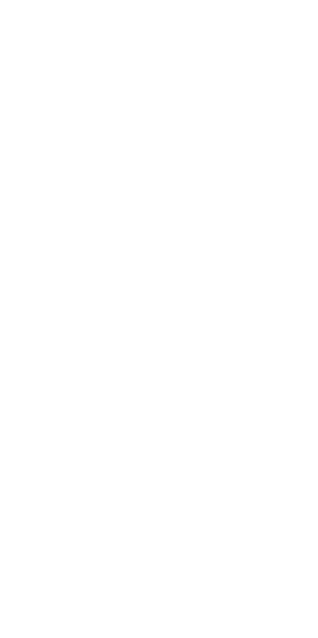 scroll, scrollTop: 0, scrollLeft: 0, axis: both 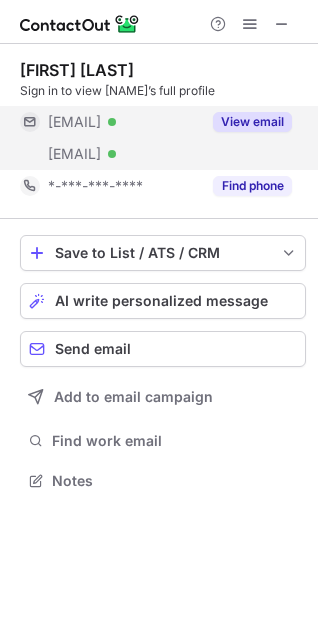 click on "View email" at bounding box center [252, 122] 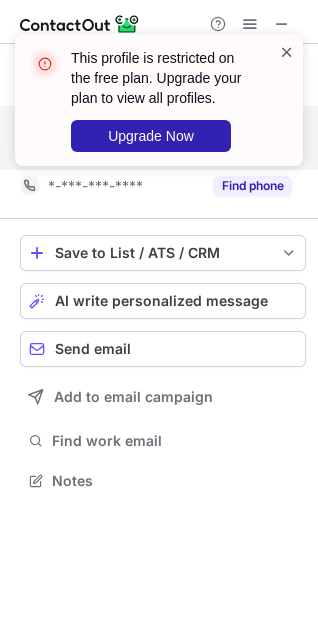 click at bounding box center [287, 52] 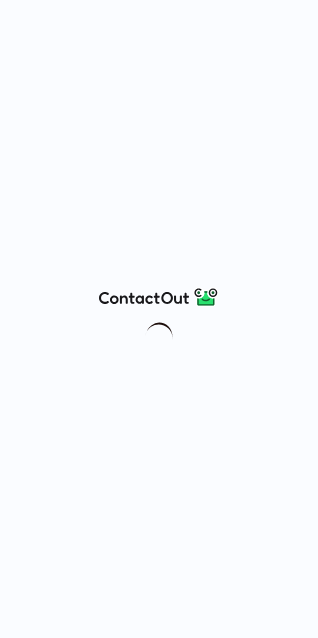 scroll, scrollTop: 0, scrollLeft: 0, axis: both 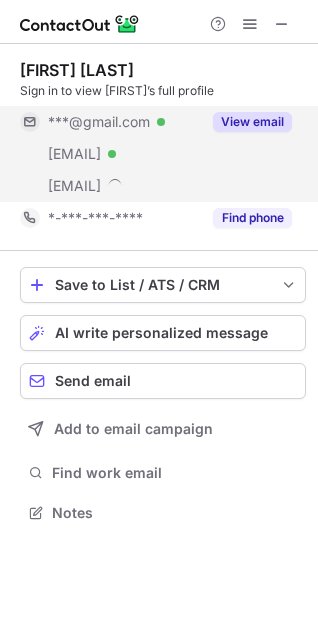 click on "View email" at bounding box center (252, 122) 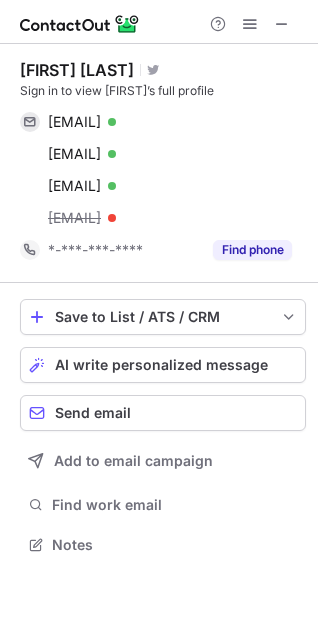 scroll, scrollTop: 10, scrollLeft: 10, axis: both 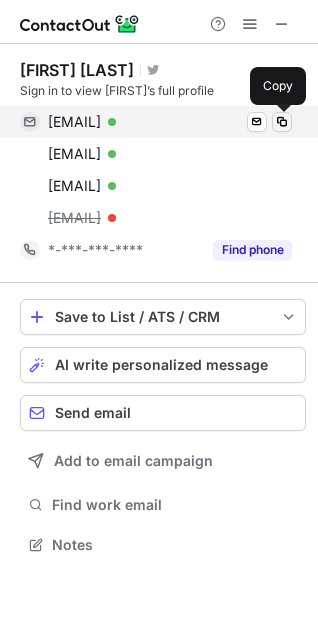 click at bounding box center [282, 122] 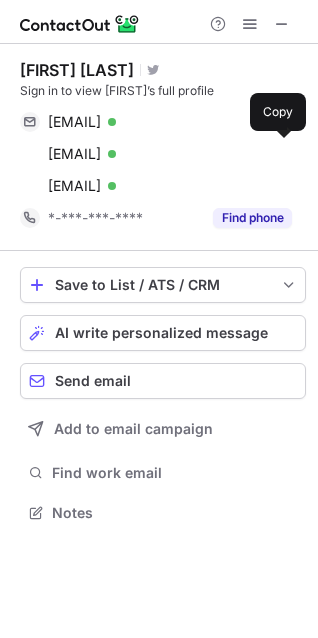 scroll, scrollTop: 499, scrollLeft: 318, axis: both 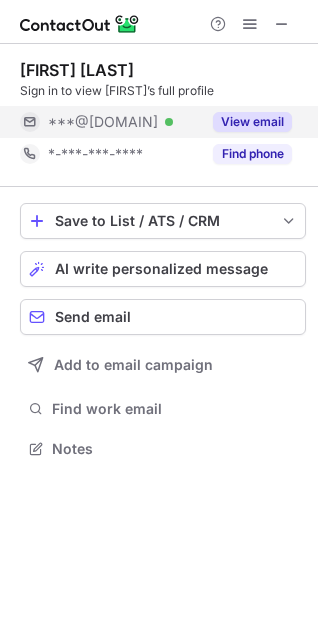 click on "View email" at bounding box center (252, 122) 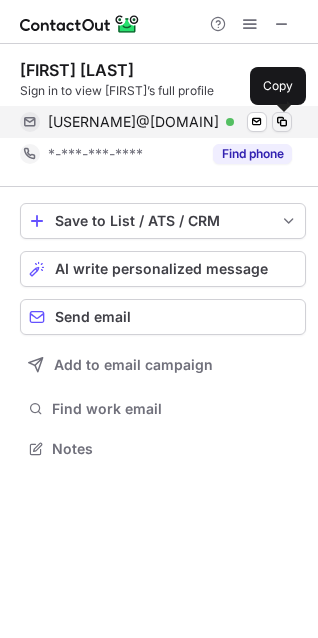 click at bounding box center (282, 122) 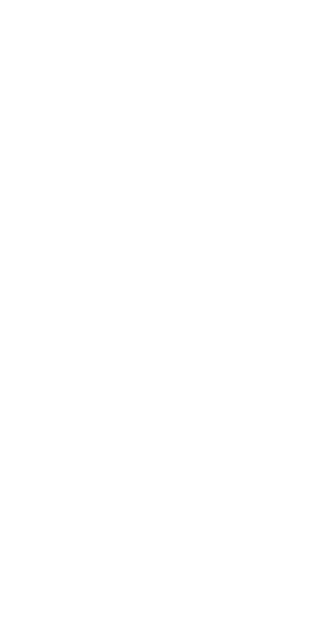 scroll, scrollTop: 0, scrollLeft: 0, axis: both 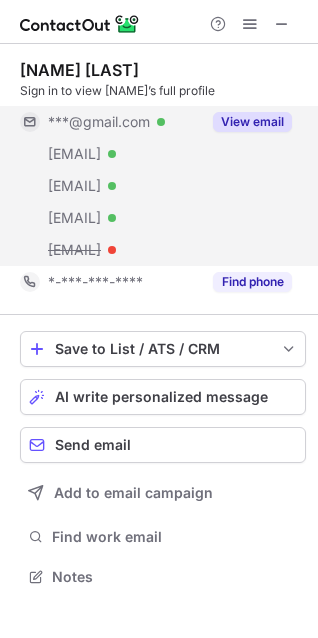 click on "View email" at bounding box center [252, 122] 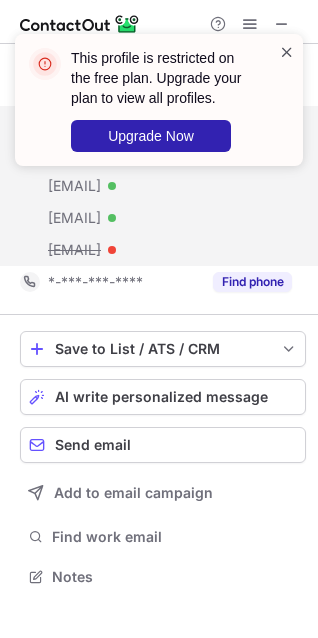 click at bounding box center [287, 52] 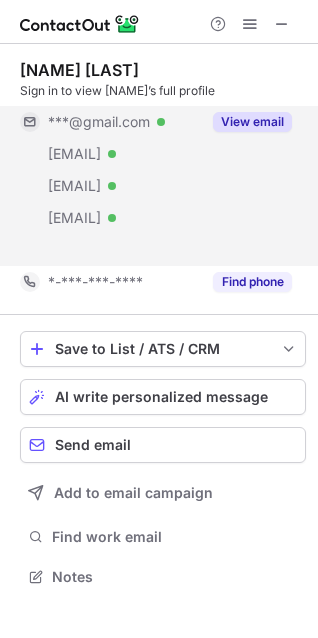 scroll, scrollTop: 531, scrollLeft: 318, axis: both 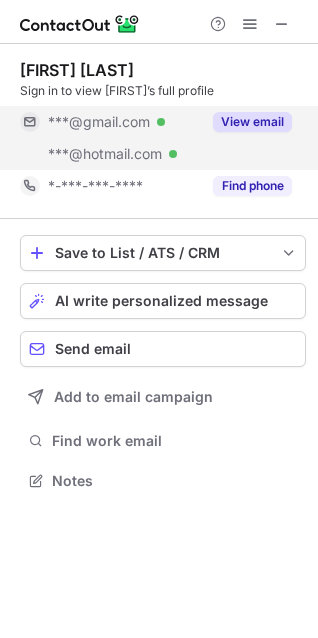 click on "View email" at bounding box center (252, 122) 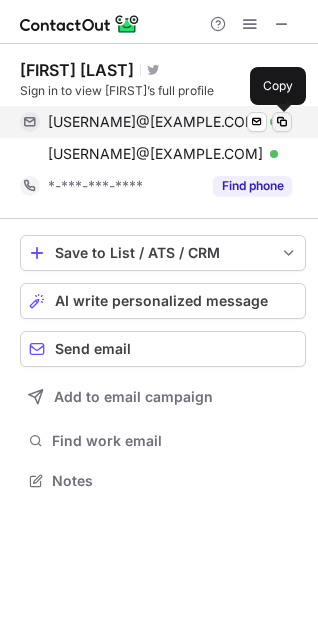 click at bounding box center [282, 122] 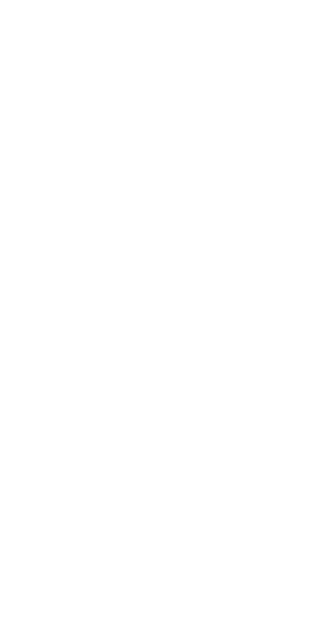 scroll, scrollTop: 0, scrollLeft: 0, axis: both 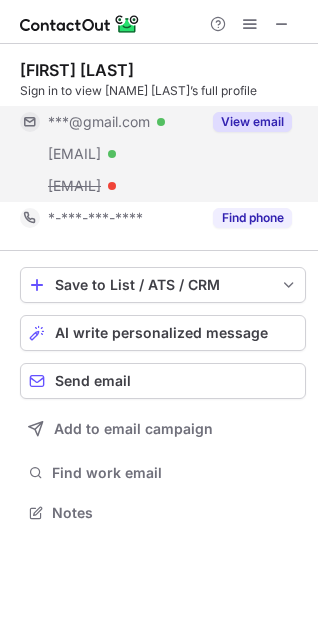 click on "View email" at bounding box center (252, 122) 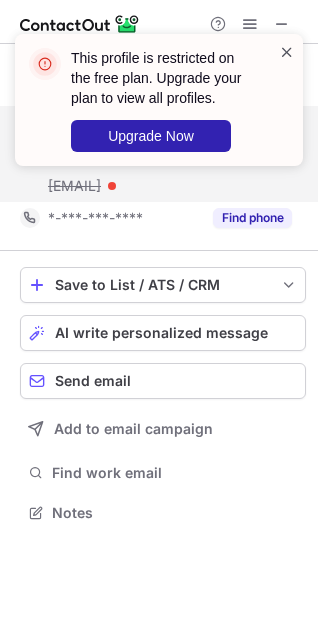 click at bounding box center (287, 52) 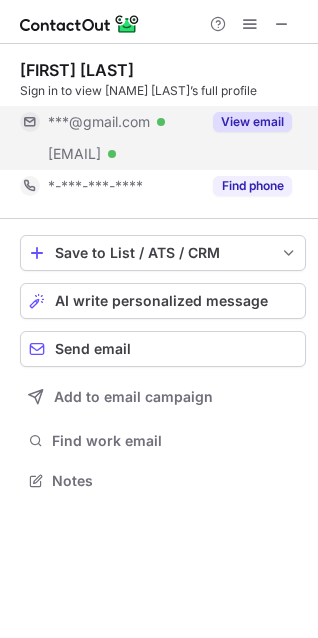 scroll, scrollTop: 467, scrollLeft: 318, axis: both 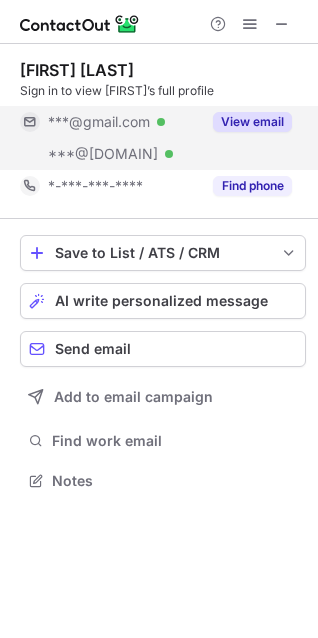 click on "View email" at bounding box center [252, 122] 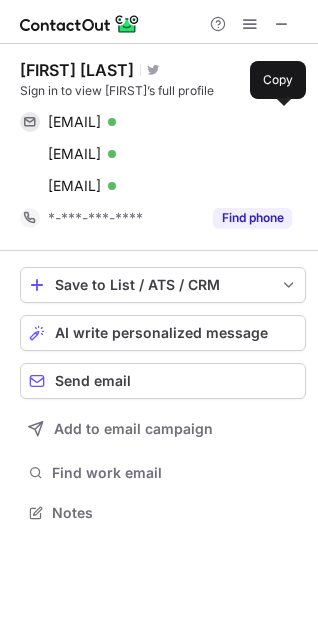 scroll, scrollTop: 10, scrollLeft: 10, axis: both 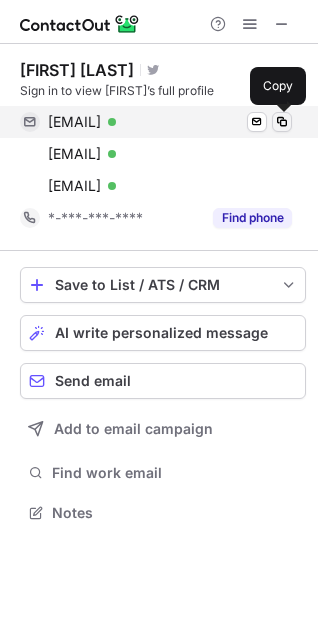 click at bounding box center (282, 122) 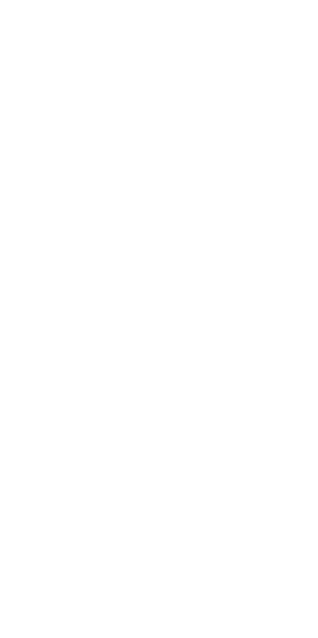 scroll, scrollTop: 0, scrollLeft: 0, axis: both 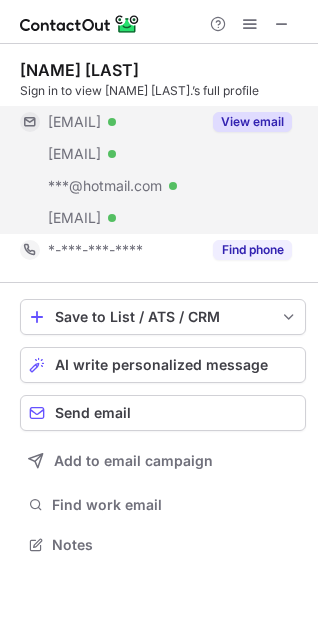 click on "View email" at bounding box center [252, 122] 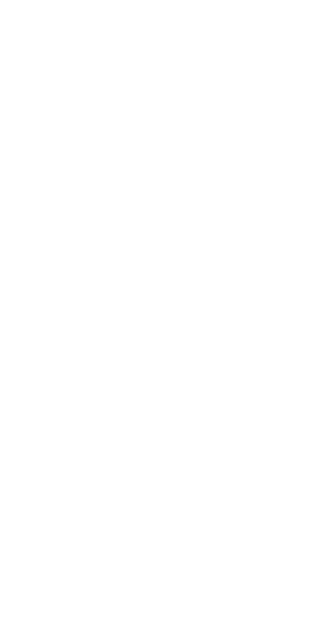scroll, scrollTop: 0, scrollLeft: 0, axis: both 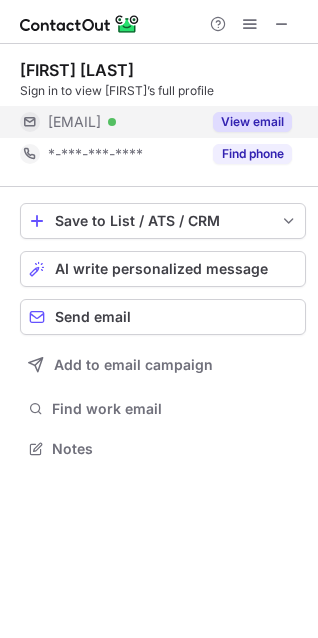 click on "View email" at bounding box center [252, 122] 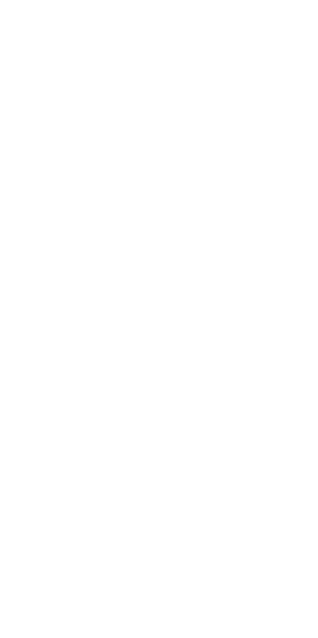scroll, scrollTop: 0, scrollLeft: 0, axis: both 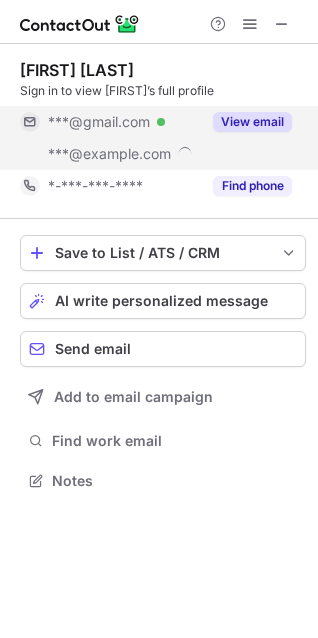 click on "View email" at bounding box center (252, 122) 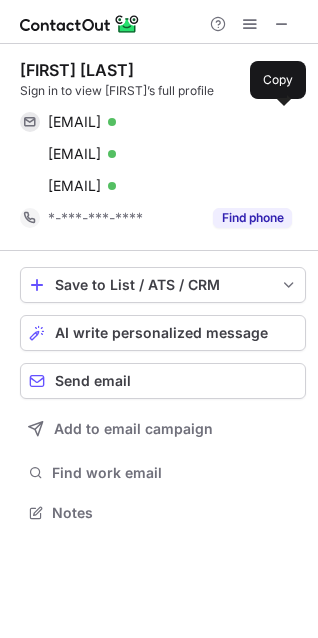 scroll, scrollTop: 10, scrollLeft: 10, axis: both 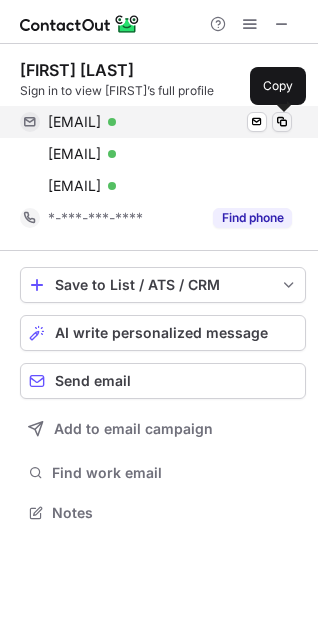 click at bounding box center [282, 122] 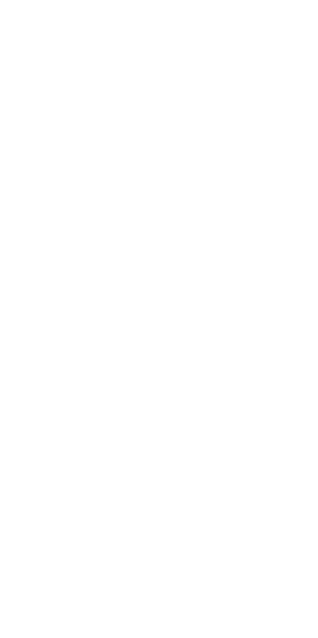 scroll, scrollTop: 0, scrollLeft: 0, axis: both 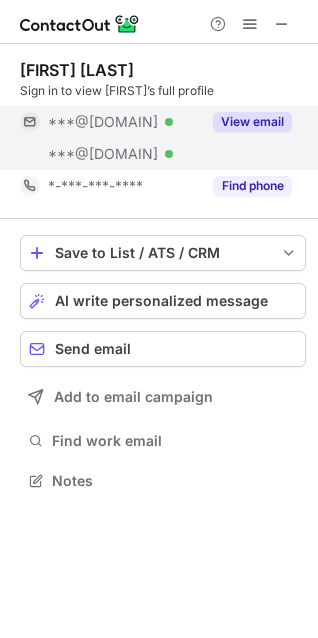 click on "View email" at bounding box center [252, 122] 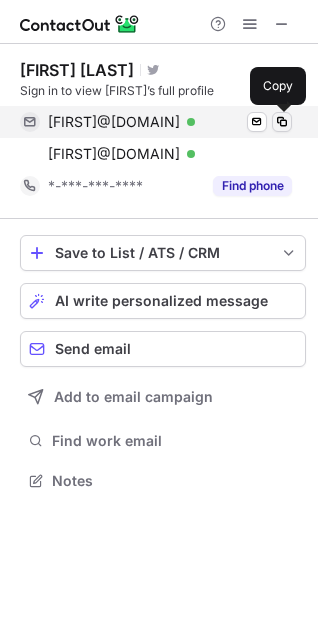 click at bounding box center [282, 122] 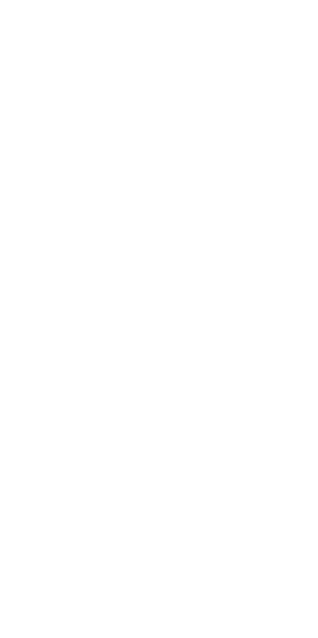 scroll, scrollTop: 0, scrollLeft: 0, axis: both 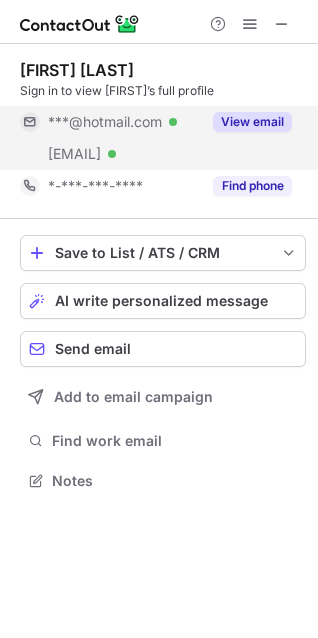 click on "View email" at bounding box center [252, 122] 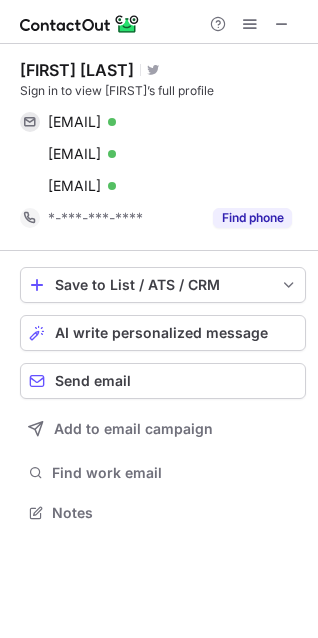 scroll, scrollTop: 10, scrollLeft: 10, axis: both 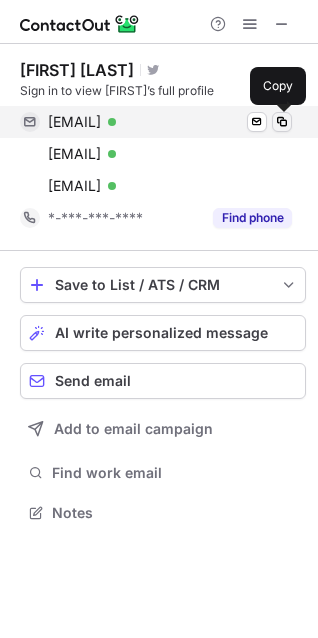 click at bounding box center (282, 122) 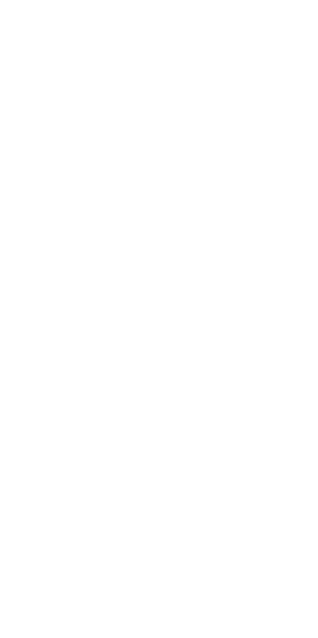 scroll, scrollTop: 0, scrollLeft: 0, axis: both 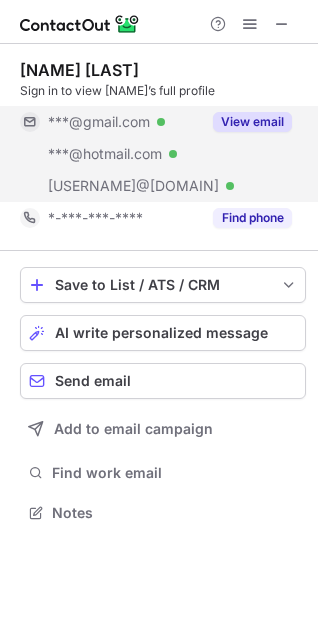 click on "View email" at bounding box center (252, 122) 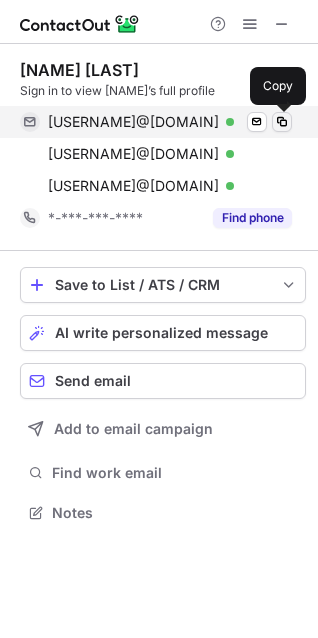 click at bounding box center (282, 122) 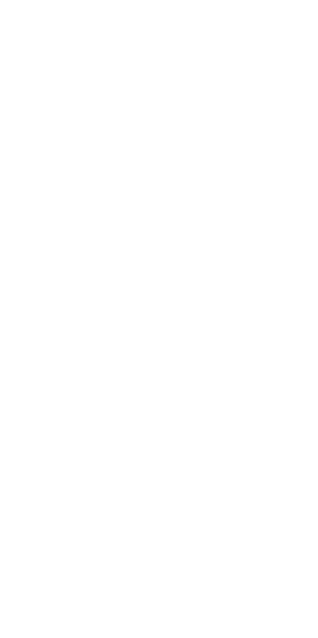 scroll, scrollTop: 0, scrollLeft: 0, axis: both 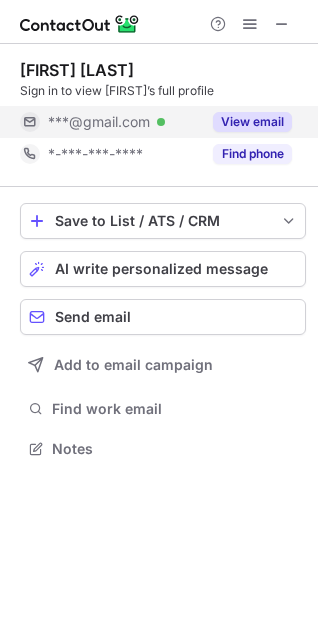 click on "View email" at bounding box center [252, 122] 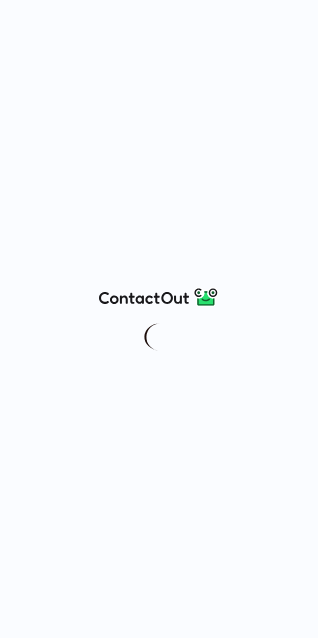 scroll, scrollTop: 0, scrollLeft: 0, axis: both 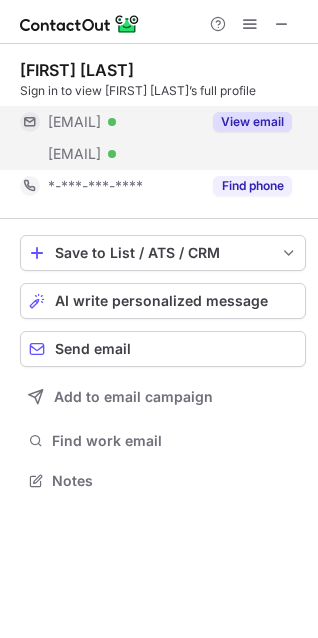 click on "View email" at bounding box center (252, 122) 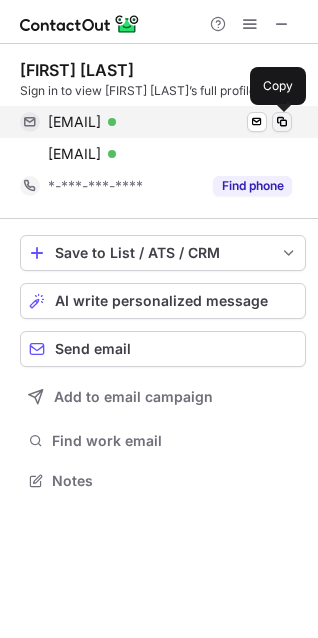 click at bounding box center (282, 122) 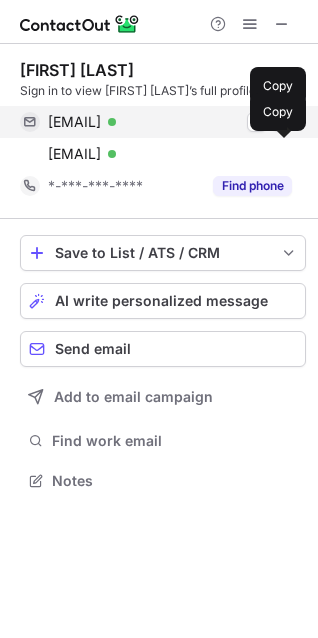 click at bounding box center (282, 122) 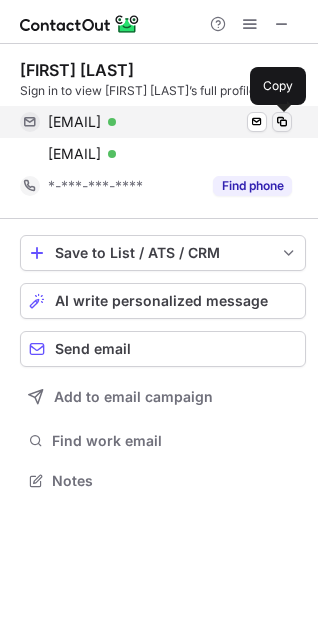 click at bounding box center [282, 122] 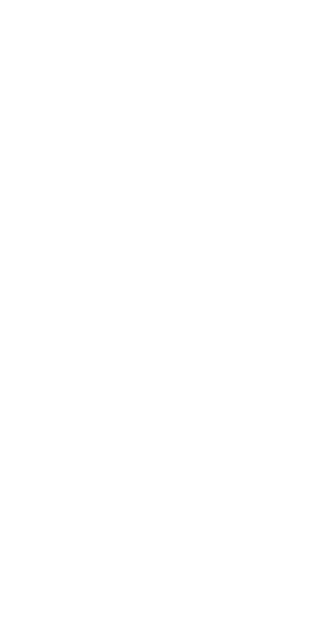 scroll, scrollTop: 0, scrollLeft: 0, axis: both 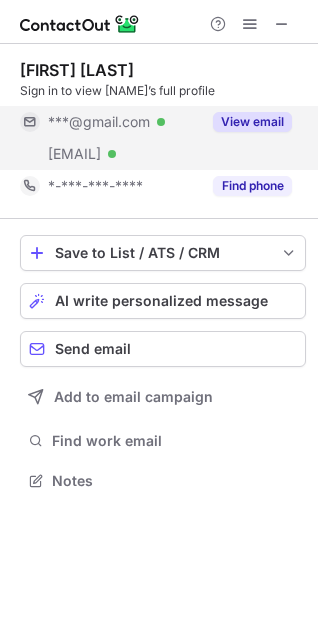 click on "View email" at bounding box center [252, 122] 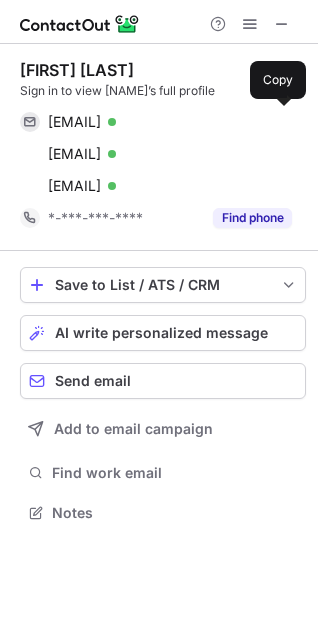 scroll, scrollTop: 10, scrollLeft: 10, axis: both 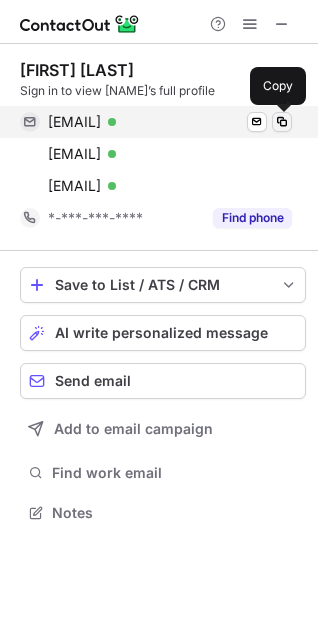 click at bounding box center (282, 122) 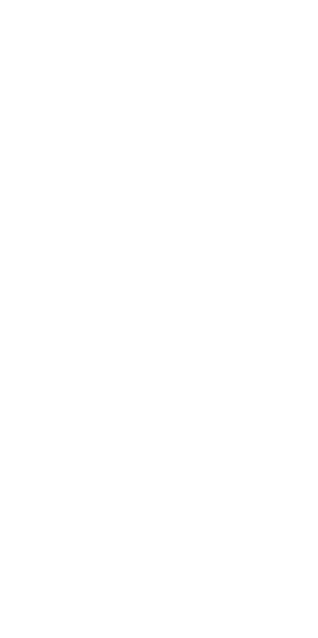 scroll, scrollTop: 0, scrollLeft: 0, axis: both 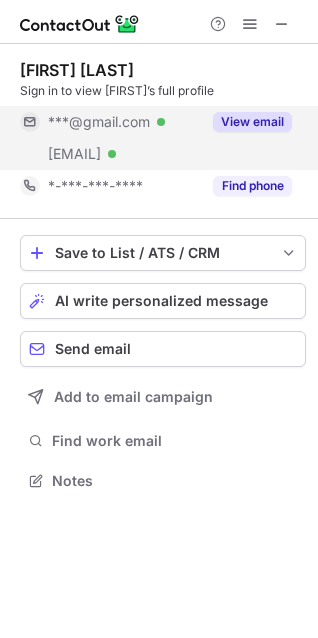 click on "View email" at bounding box center [252, 122] 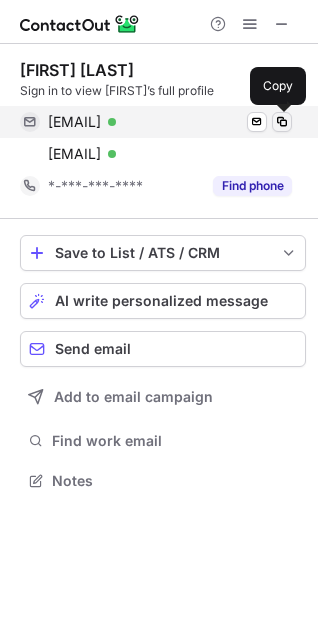 click at bounding box center (282, 122) 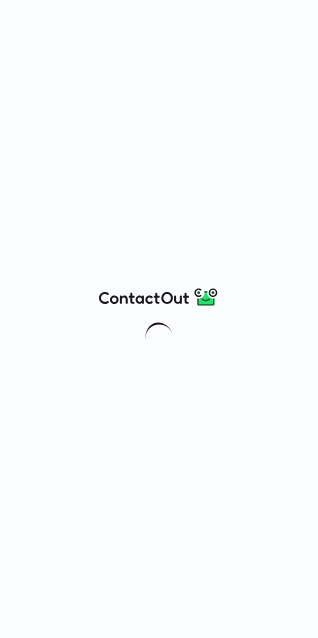 scroll, scrollTop: 0, scrollLeft: 0, axis: both 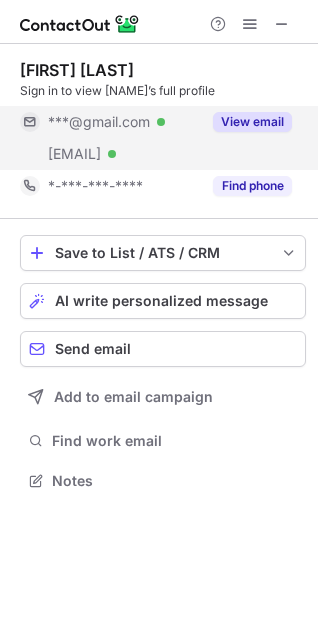 click on "View email" at bounding box center (252, 122) 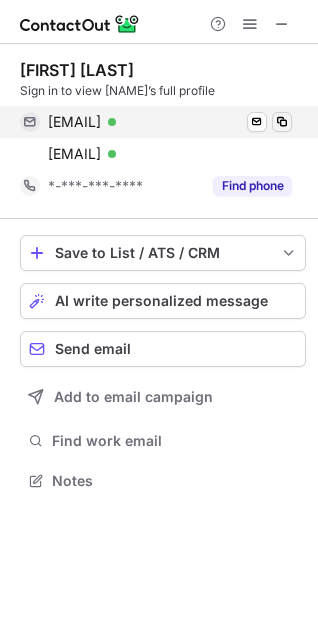 click at bounding box center [282, 122] 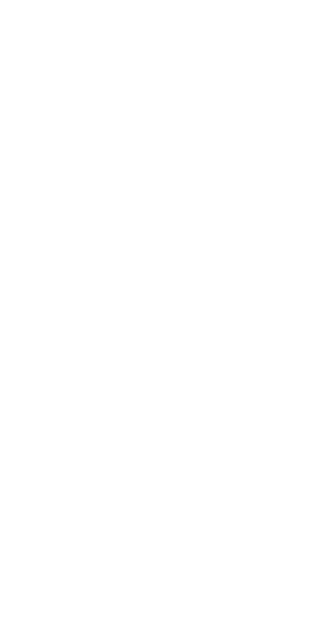 scroll, scrollTop: 0, scrollLeft: 0, axis: both 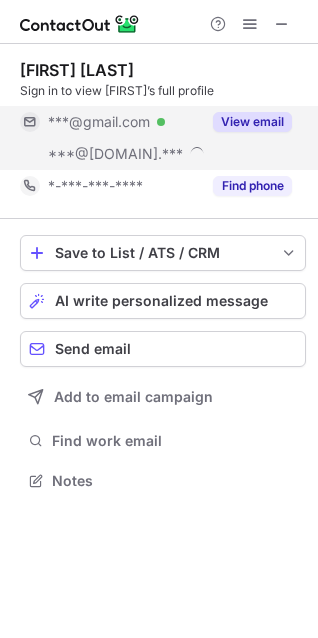 click on "View email" at bounding box center (252, 122) 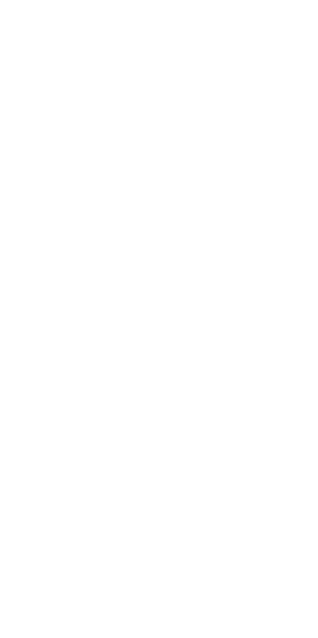 scroll, scrollTop: 0, scrollLeft: 0, axis: both 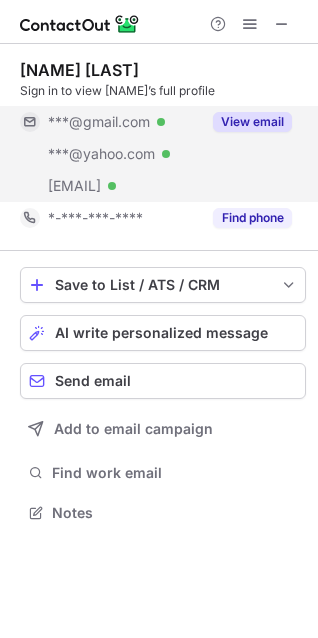click on "View email" at bounding box center [252, 122] 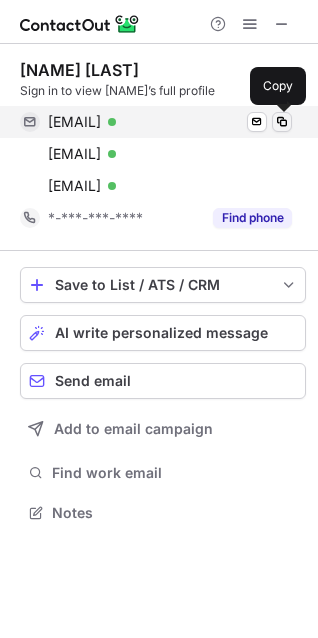 click at bounding box center [282, 122] 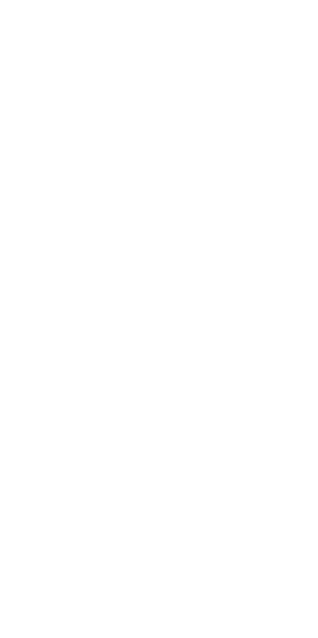 scroll, scrollTop: 0, scrollLeft: 0, axis: both 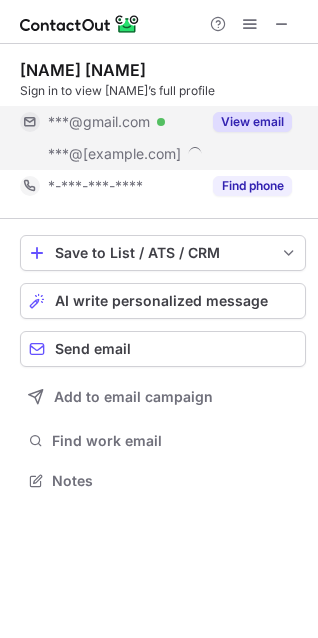 click on "View email" at bounding box center (252, 122) 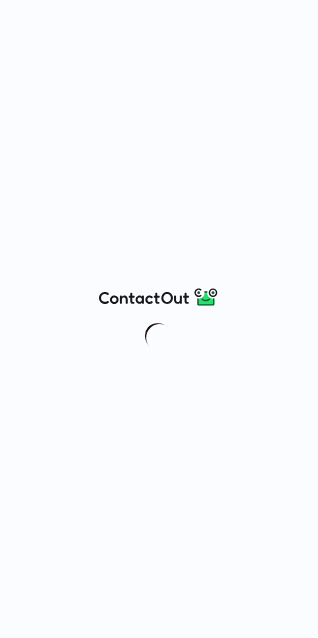 scroll, scrollTop: 0, scrollLeft: 0, axis: both 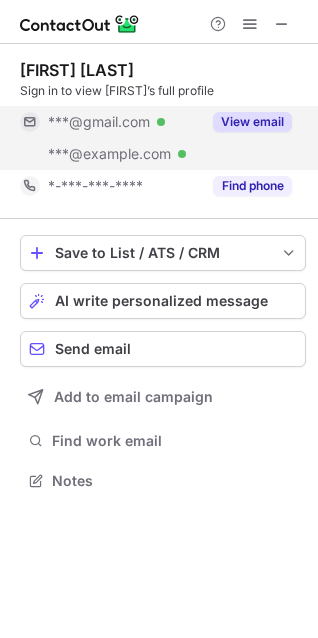 click on "View email" at bounding box center (252, 122) 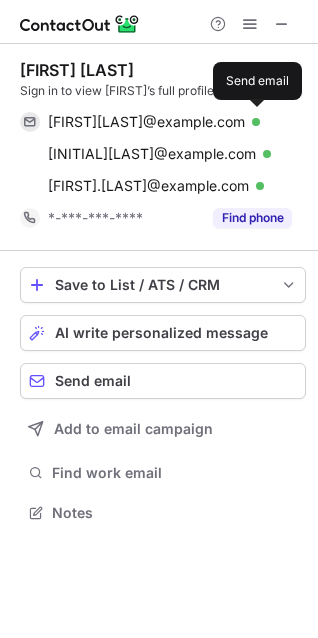 scroll, scrollTop: 10, scrollLeft: 10, axis: both 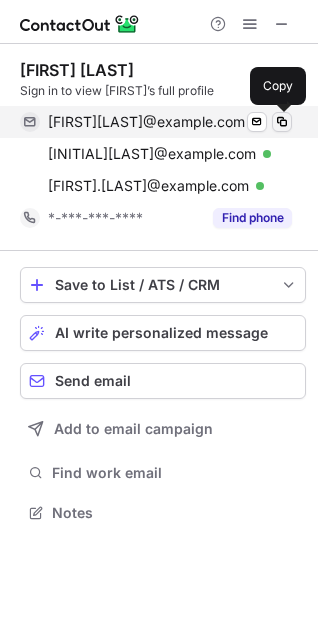 click at bounding box center (282, 122) 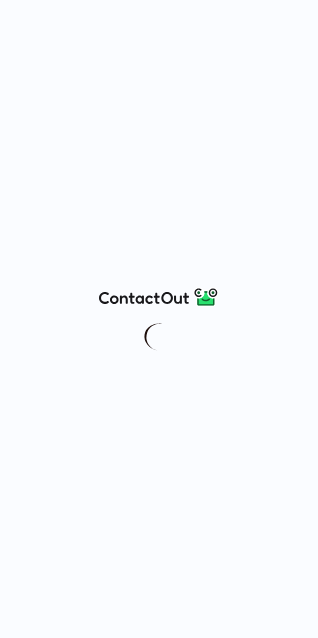 scroll, scrollTop: 0, scrollLeft: 0, axis: both 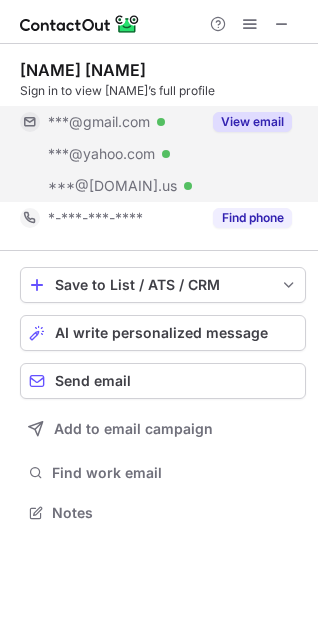 click on "View email" at bounding box center [252, 122] 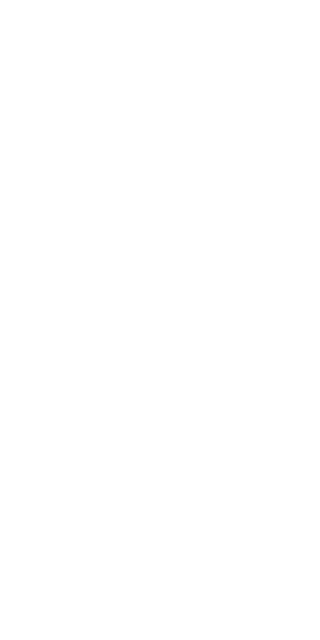 scroll, scrollTop: 0, scrollLeft: 0, axis: both 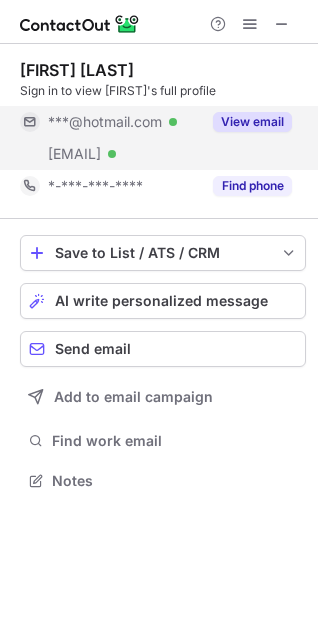 click on "View email" at bounding box center (252, 122) 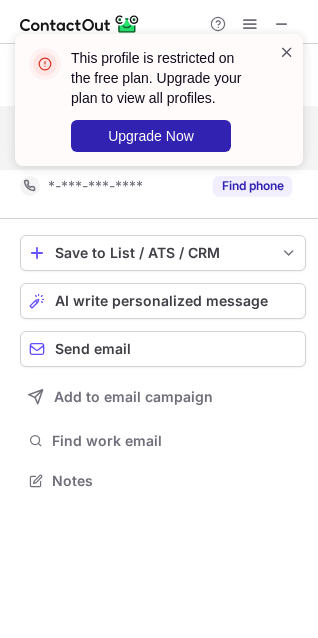 click at bounding box center (287, 52) 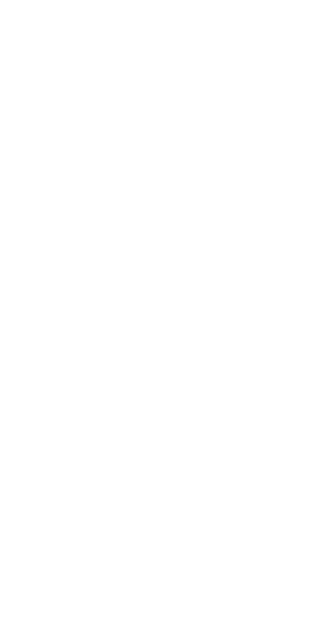 scroll, scrollTop: 0, scrollLeft: 0, axis: both 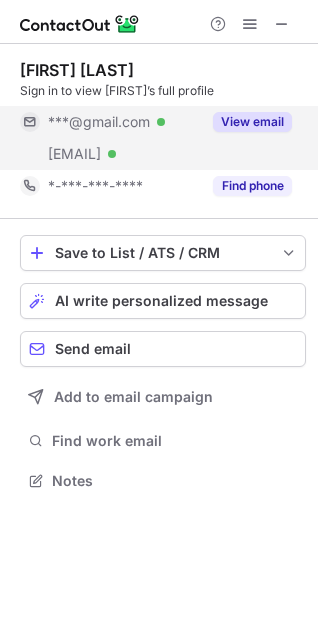 click on "View email" at bounding box center [252, 122] 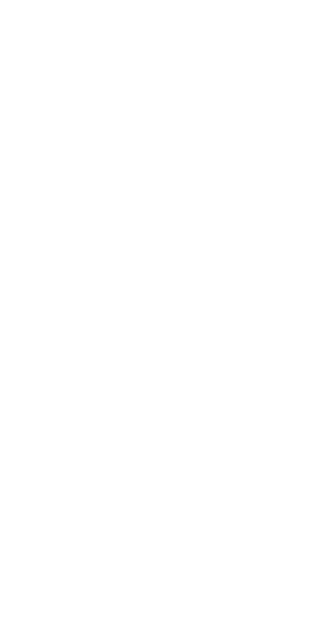 scroll, scrollTop: 0, scrollLeft: 0, axis: both 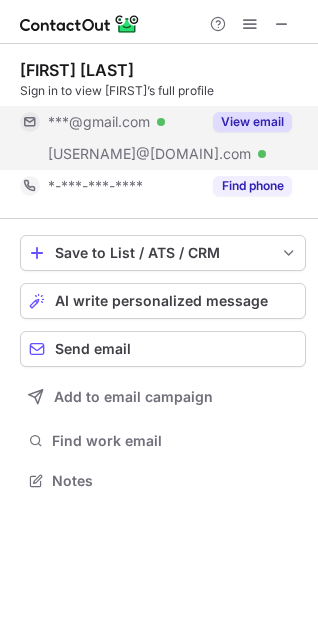 click on "View email" at bounding box center [252, 122] 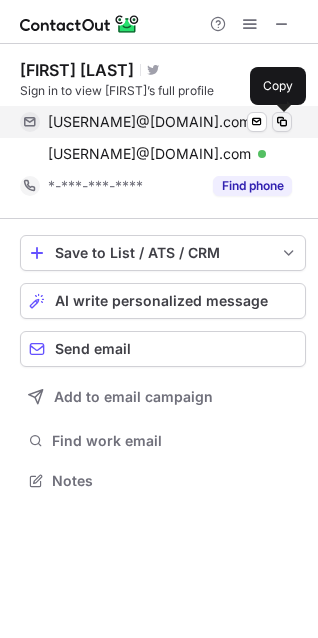 click at bounding box center [282, 122] 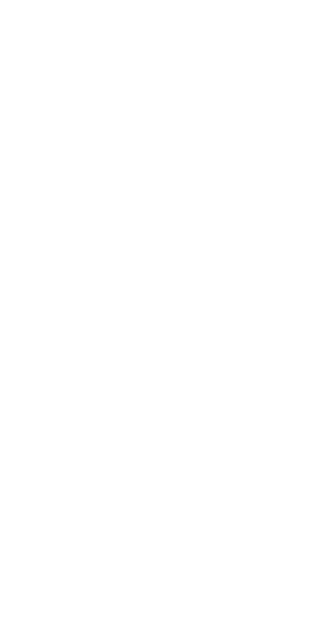 scroll, scrollTop: 0, scrollLeft: 0, axis: both 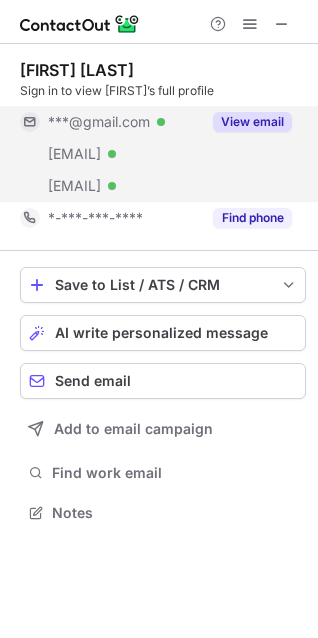 click on "View email" at bounding box center [252, 122] 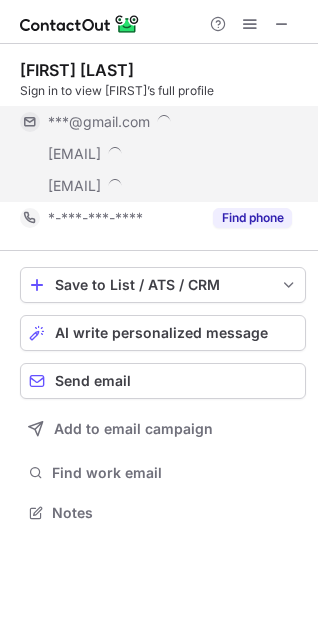 scroll, scrollTop: 10, scrollLeft: 10, axis: both 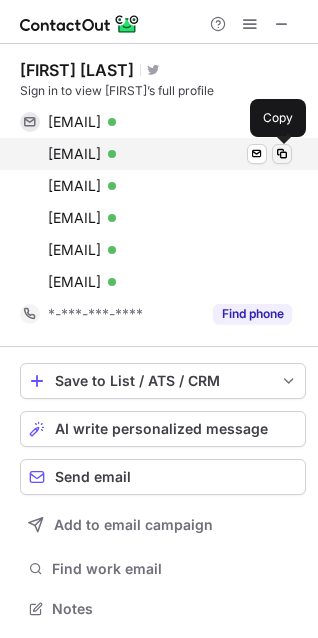 click at bounding box center [282, 154] 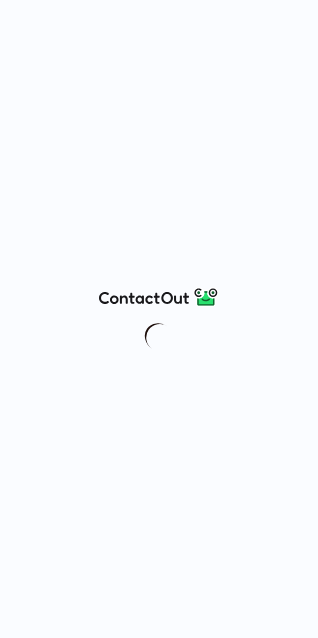 scroll, scrollTop: 0, scrollLeft: 0, axis: both 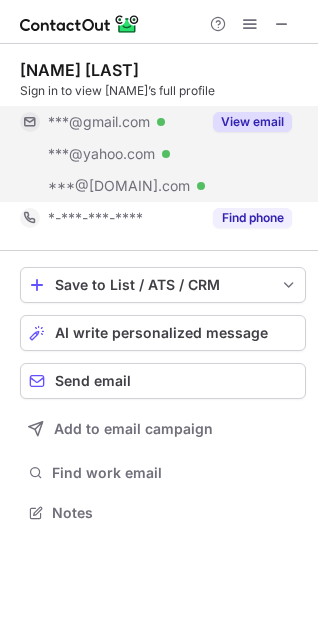 click on "View email" at bounding box center (252, 122) 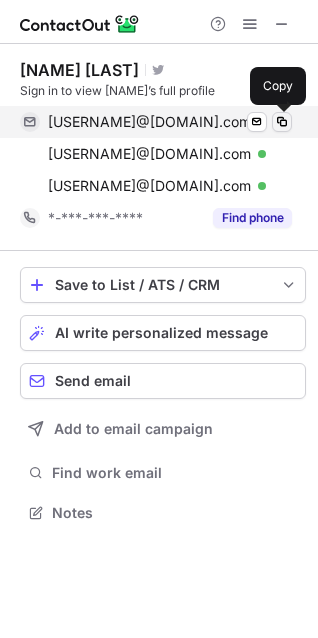 click at bounding box center (282, 122) 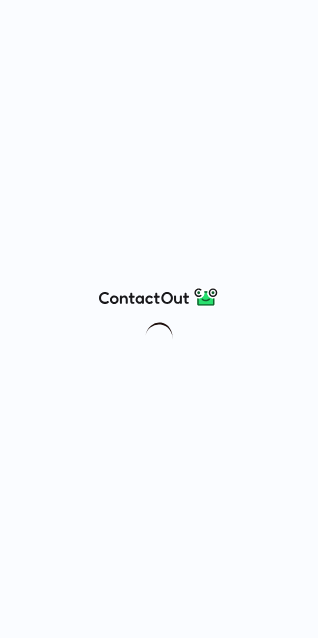 scroll, scrollTop: 0, scrollLeft: 0, axis: both 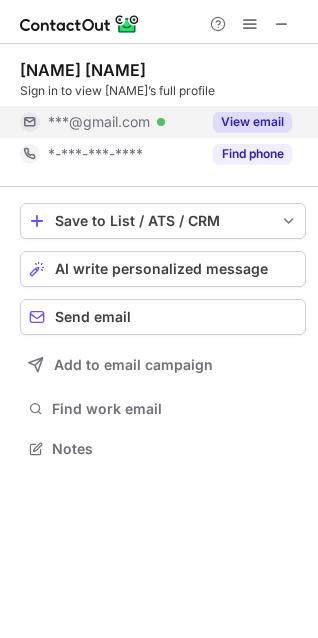 click on "View email" at bounding box center [252, 122] 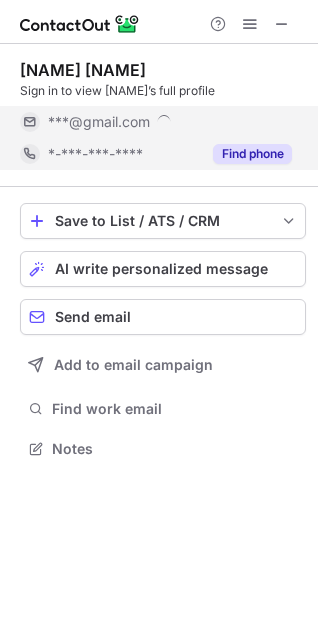 scroll, scrollTop: 10, scrollLeft: 10, axis: both 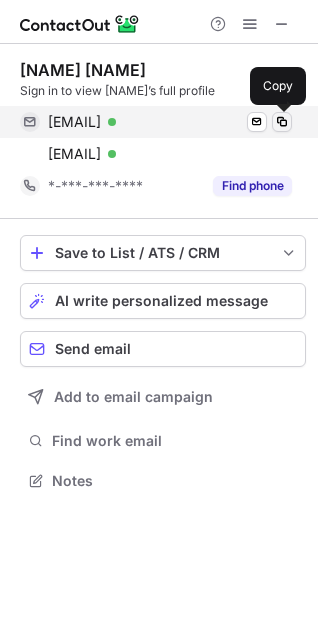 click at bounding box center [282, 122] 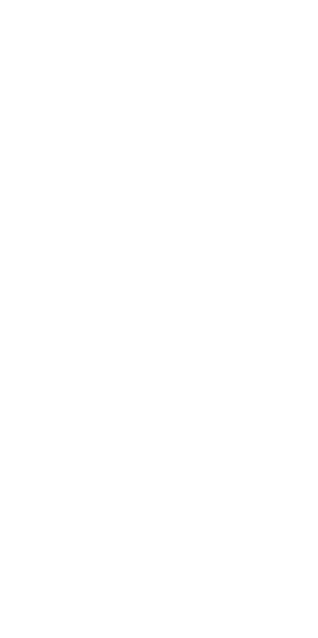 scroll, scrollTop: 0, scrollLeft: 0, axis: both 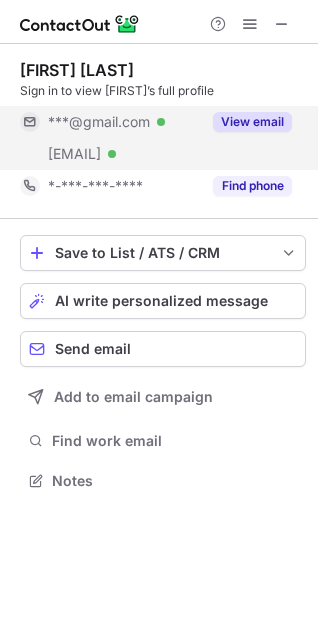 click on "View email" at bounding box center [252, 122] 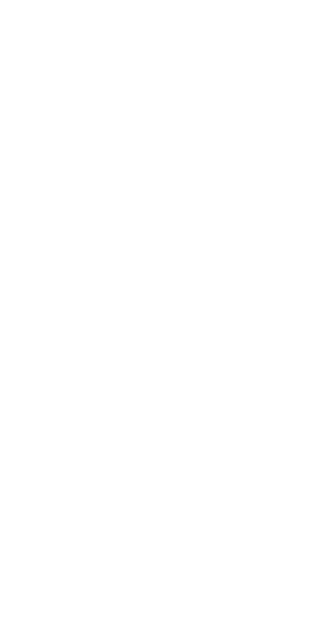 scroll, scrollTop: 0, scrollLeft: 0, axis: both 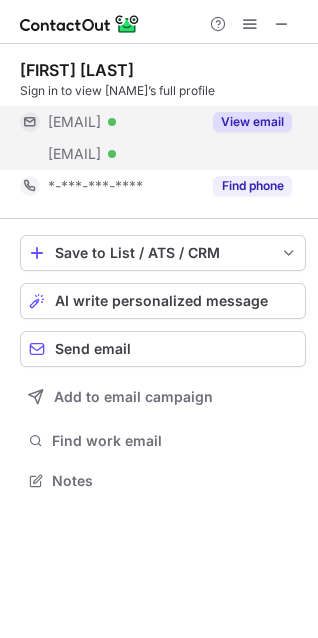click on "View email" at bounding box center [252, 122] 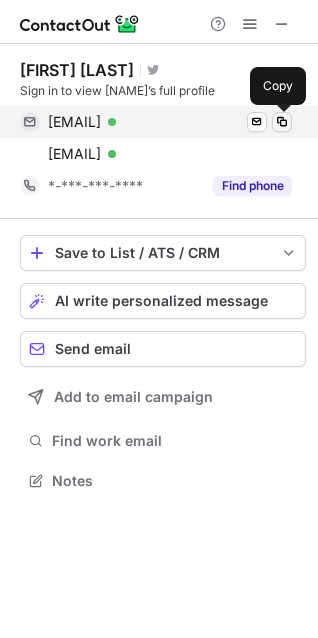 click at bounding box center [282, 122] 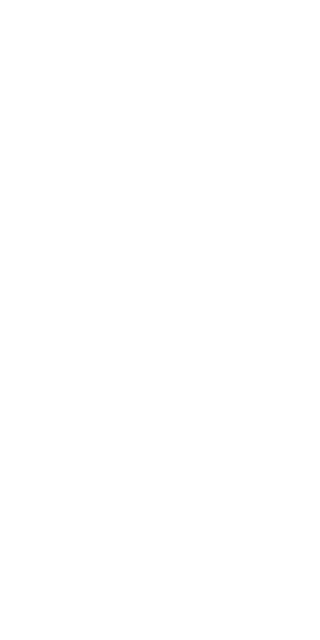 scroll, scrollTop: 0, scrollLeft: 0, axis: both 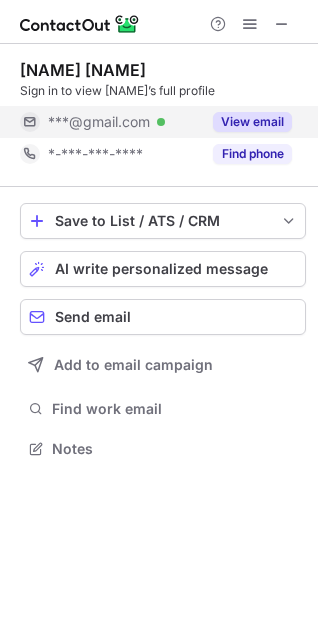 click on "View email" at bounding box center [252, 122] 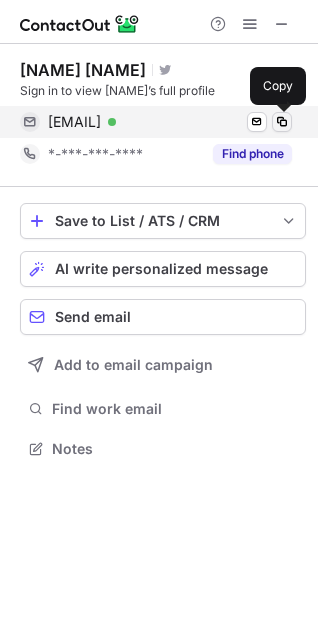 click at bounding box center (282, 122) 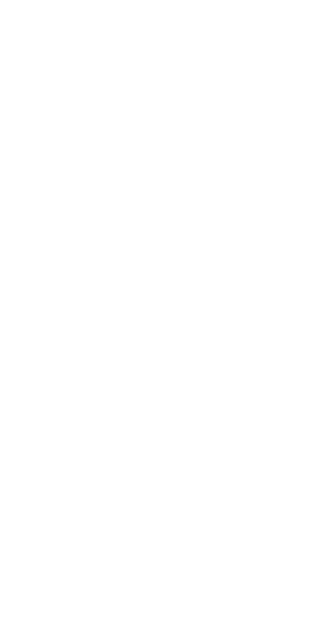 scroll, scrollTop: 0, scrollLeft: 0, axis: both 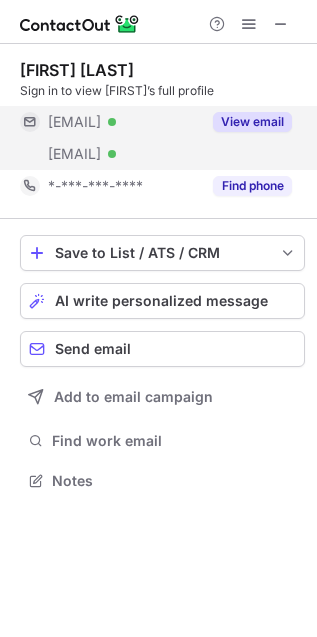 click on "View email" at bounding box center (252, 122) 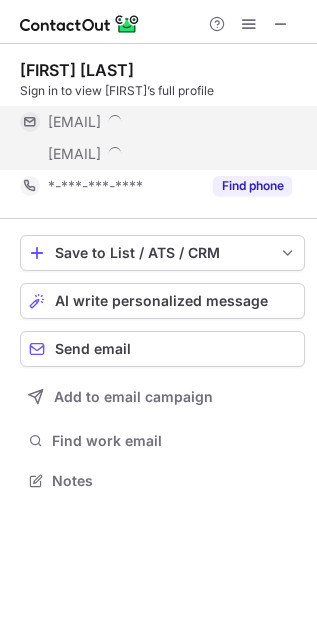 scroll, scrollTop: 10, scrollLeft: 10, axis: both 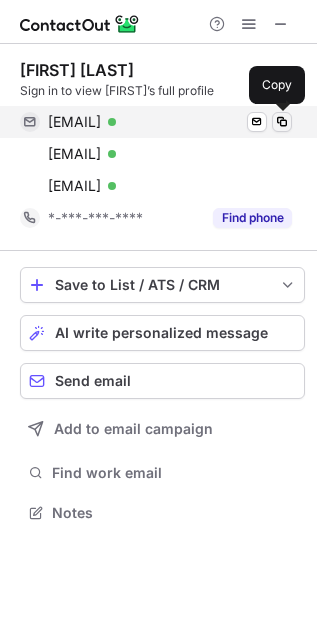 click at bounding box center [282, 122] 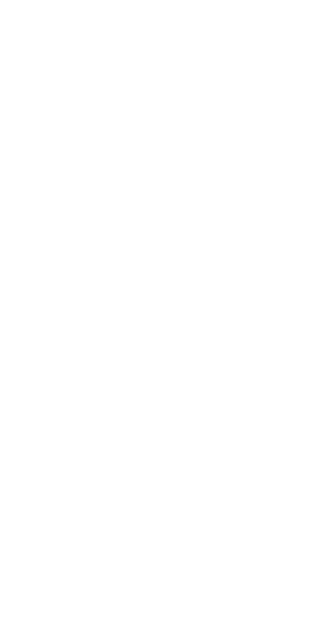 scroll, scrollTop: 0, scrollLeft: 0, axis: both 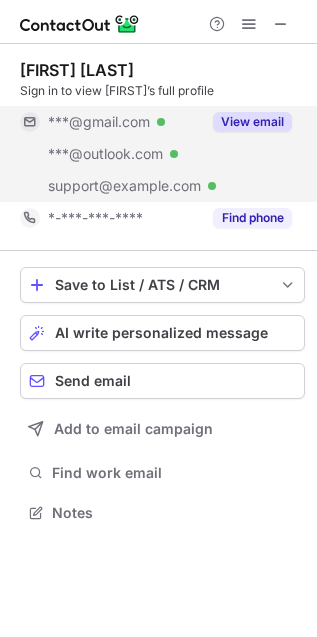 click on "View email" at bounding box center (252, 122) 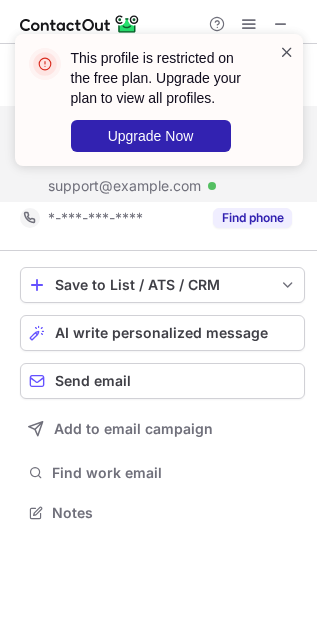 click at bounding box center (287, 52) 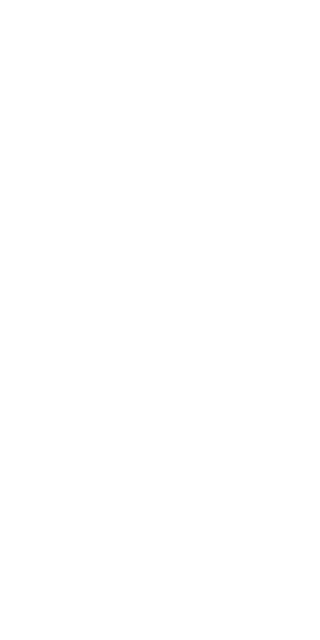 scroll, scrollTop: 0, scrollLeft: 0, axis: both 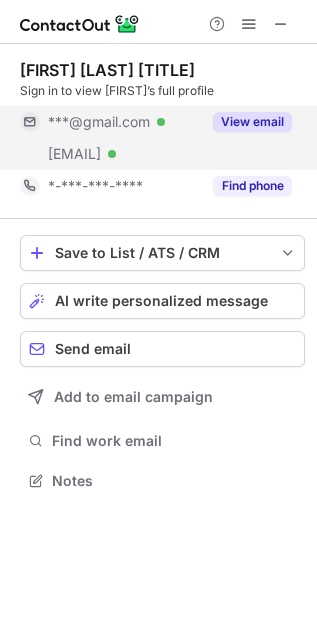 click on "View email" at bounding box center (246, 122) 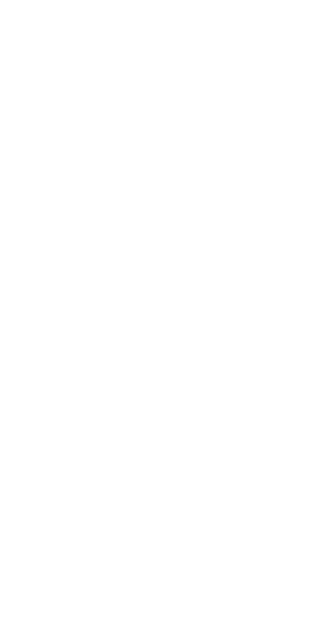 scroll, scrollTop: 0, scrollLeft: 0, axis: both 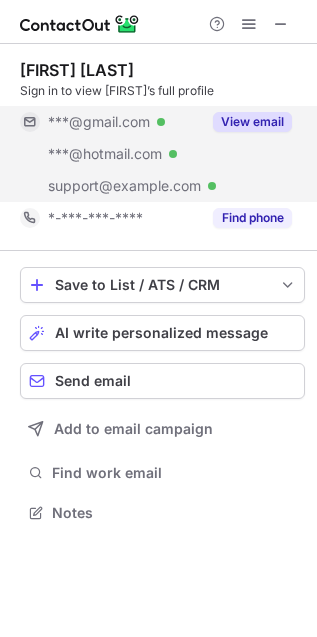 click on "View email" at bounding box center (252, 122) 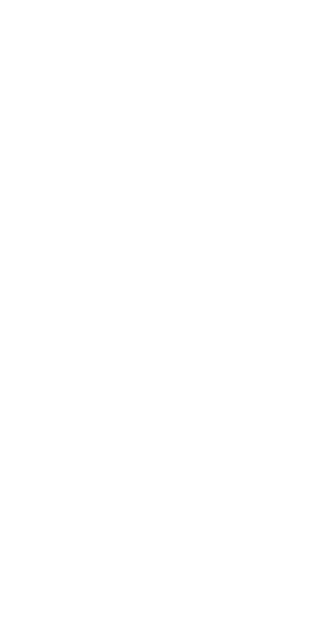 scroll, scrollTop: 0, scrollLeft: 0, axis: both 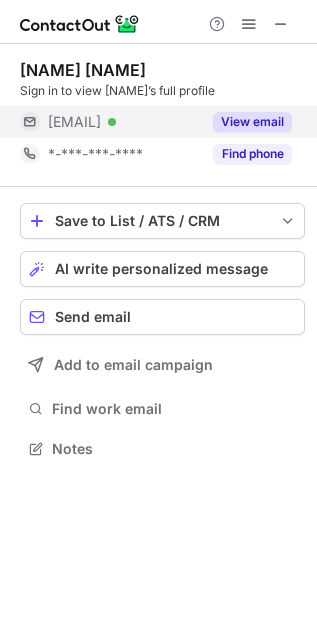 click on "View email" at bounding box center (246, 122) 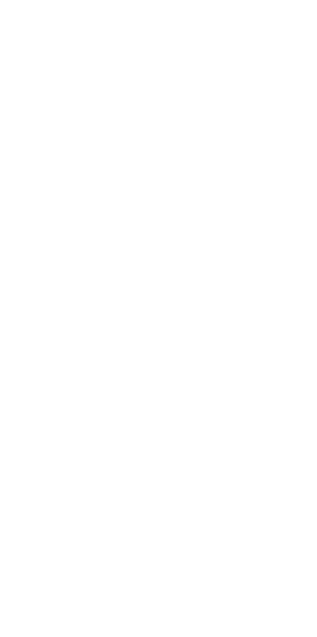 scroll, scrollTop: 0, scrollLeft: 0, axis: both 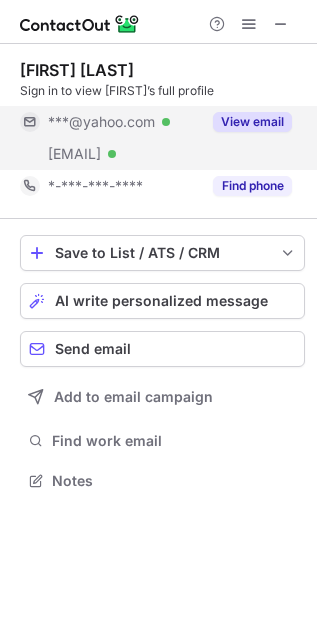 click on "View email" at bounding box center (252, 122) 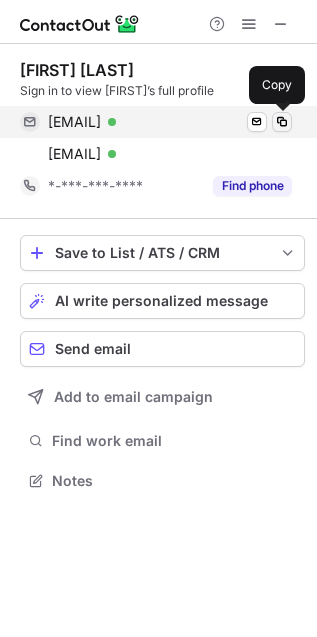 click at bounding box center [282, 122] 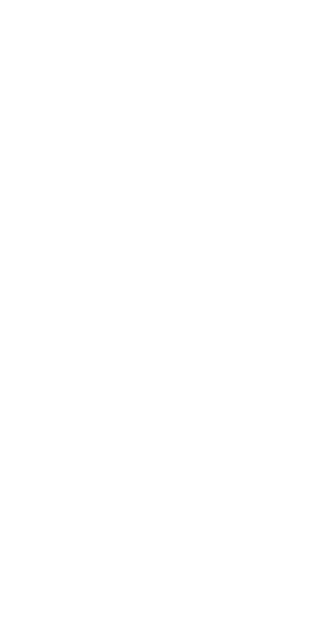scroll, scrollTop: 0, scrollLeft: 0, axis: both 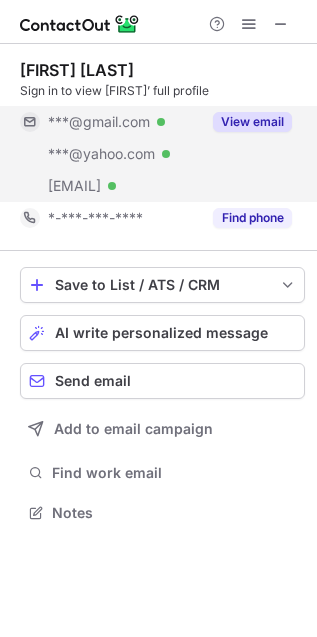 click on "View email" at bounding box center (252, 122) 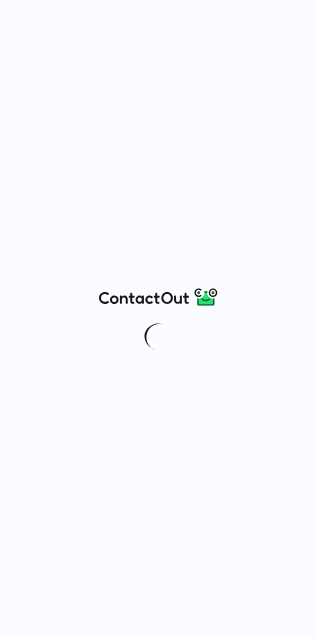 scroll, scrollTop: 0, scrollLeft: 0, axis: both 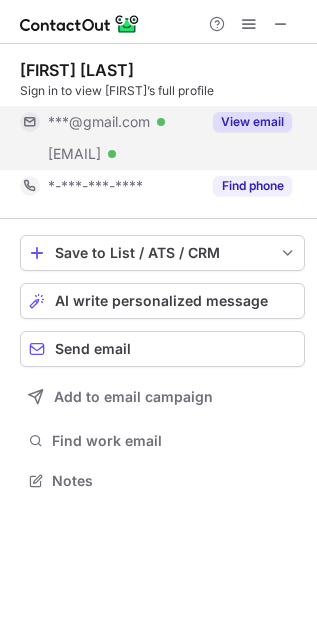 click on "View email" at bounding box center (252, 122) 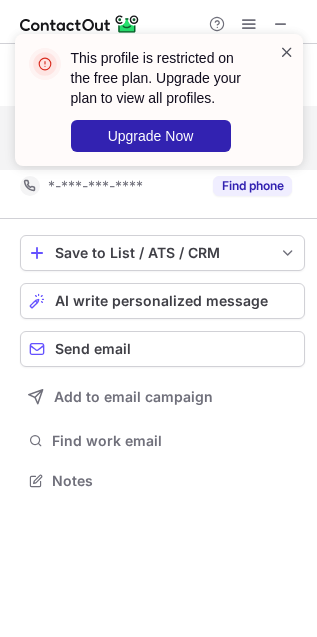 click at bounding box center (287, 52) 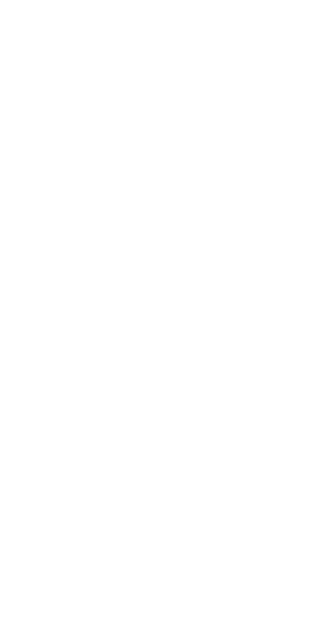 scroll, scrollTop: 0, scrollLeft: 0, axis: both 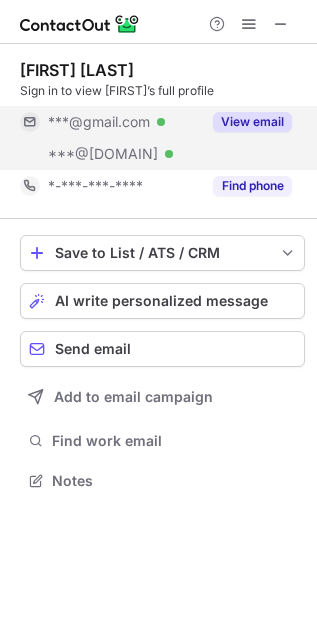 click on "View email" at bounding box center (252, 122) 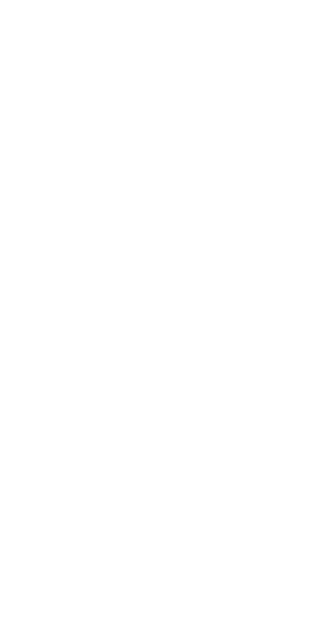 scroll, scrollTop: 0, scrollLeft: 0, axis: both 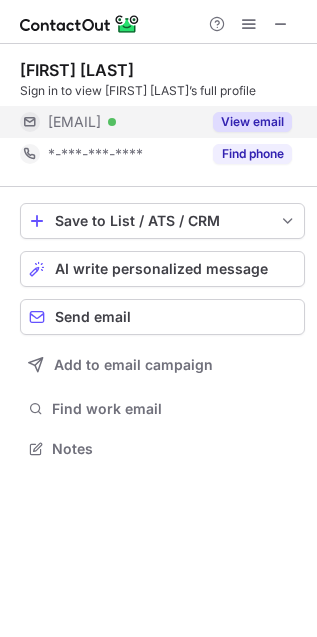 click on "View email" at bounding box center (252, 122) 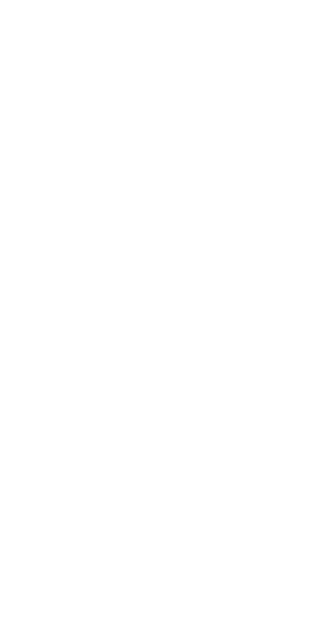 scroll, scrollTop: 0, scrollLeft: 0, axis: both 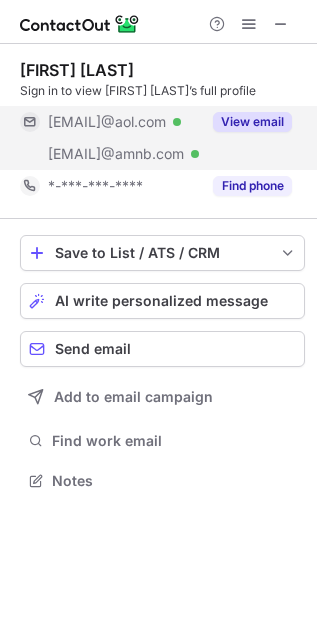 click on "View email" at bounding box center (252, 122) 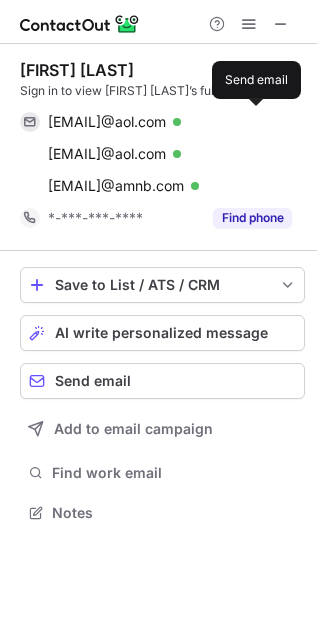 scroll, scrollTop: 10, scrollLeft: 10, axis: both 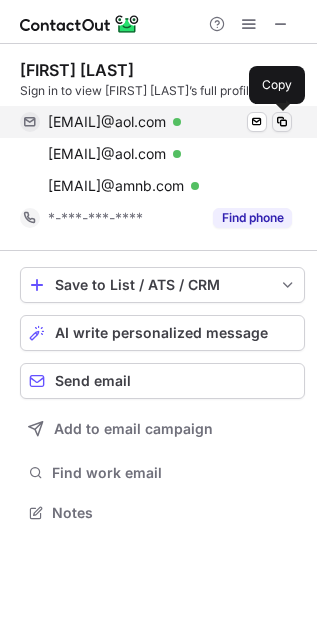 click at bounding box center [282, 122] 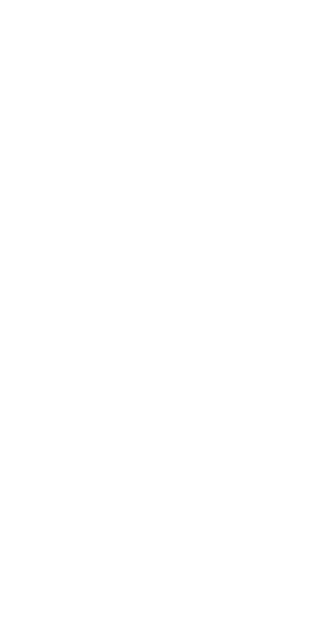 scroll, scrollTop: 0, scrollLeft: 0, axis: both 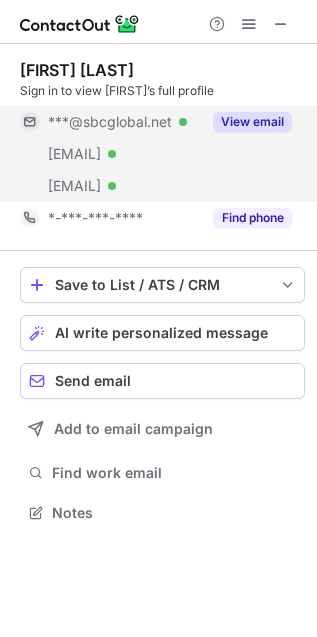click on "View email" at bounding box center (252, 122) 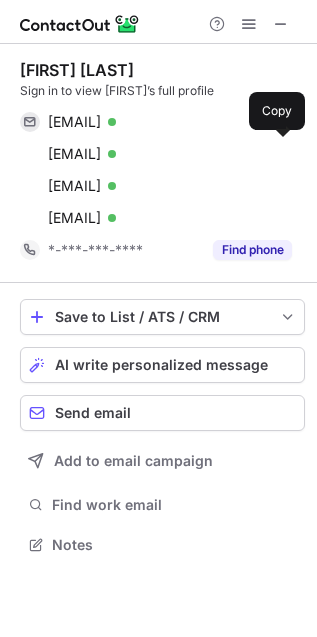 scroll, scrollTop: 10, scrollLeft: 10, axis: both 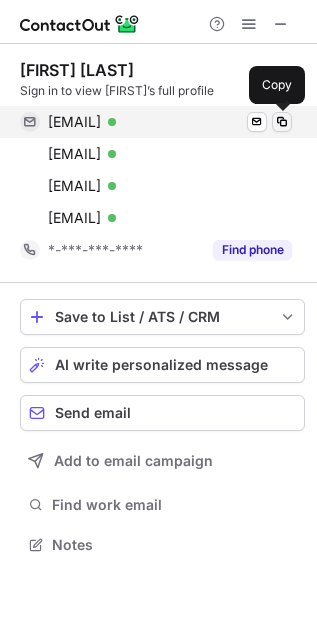 click at bounding box center (282, 122) 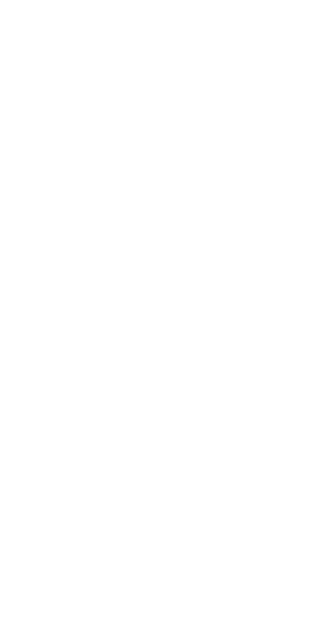 scroll, scrollTop: 0, scrollLeft: 0, axis: both 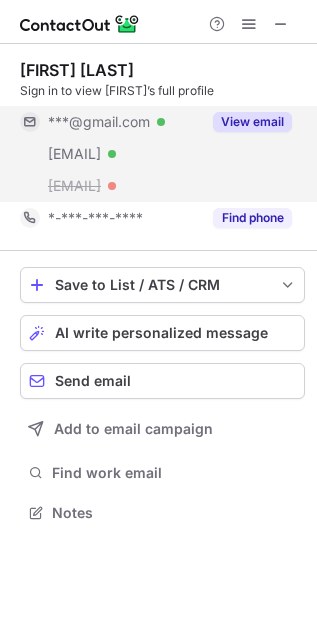 click on "View email" at bounding box center (246, 122) 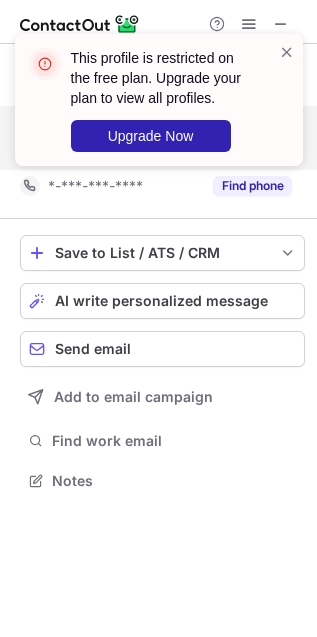 scroll, scrollTop: 466, scrollLeft: 317, axis: both 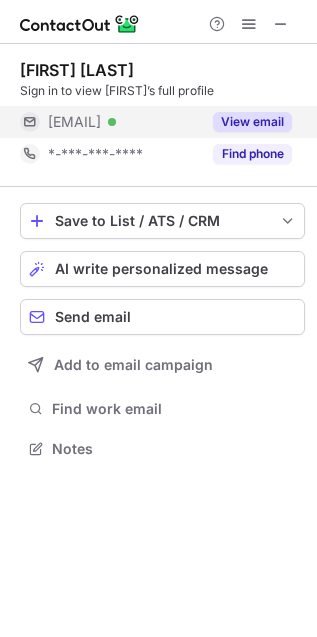 click on "View email" at bounding box center [252, 122] 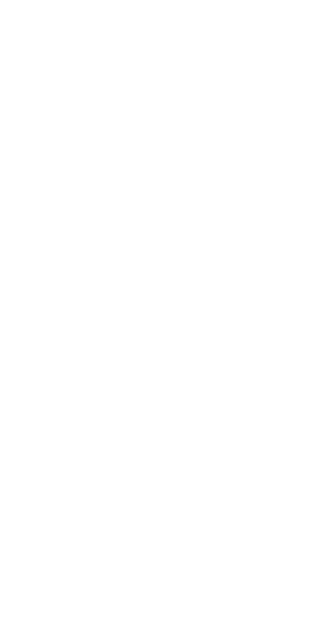 scroll, scrollTop: 0, scrollLeft: 0, axis: both 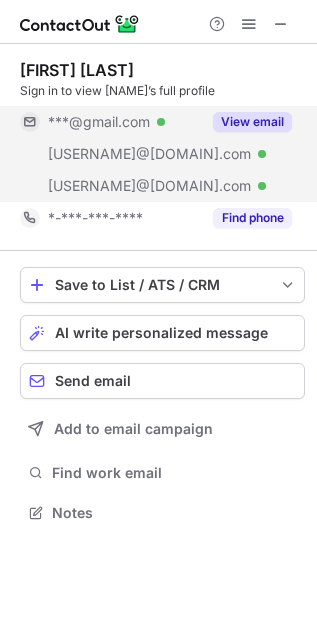 click on "View email" at bounding box center [252, 122] 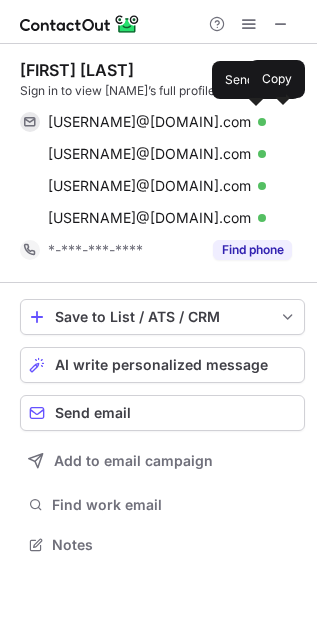 scroll, scrollTop: 10, scrollLeft: 10, axis: both 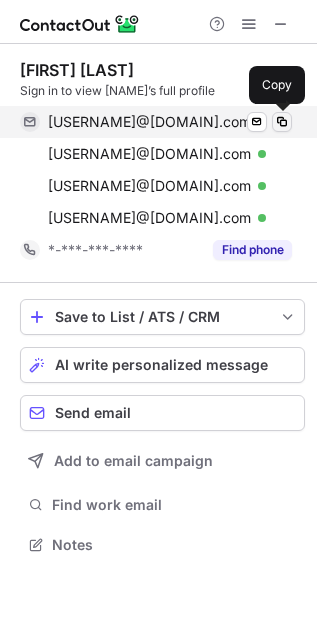 click at bounding box center [282, 122] 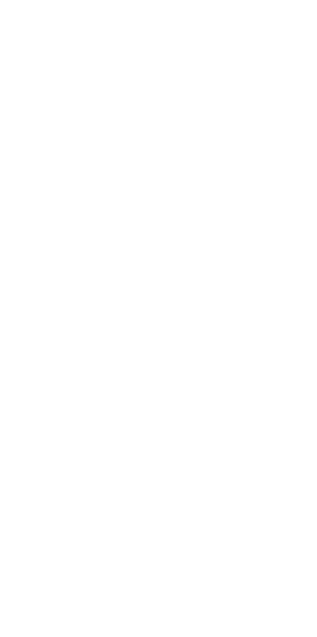 scroll, scrollTop: 0, scrollLeft: 0, axis: both 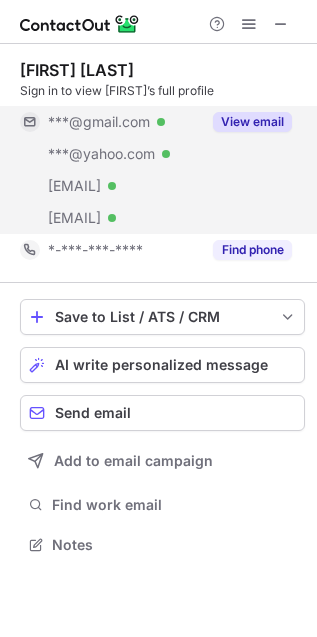 click on "View email" at bounding box center [252, 122] 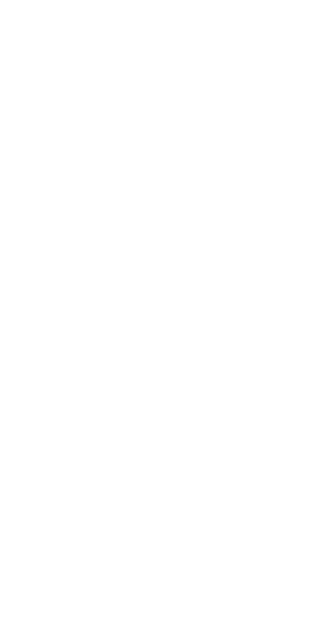 scroll, scrollTop: 0, scrollLeft: 0, axis: both 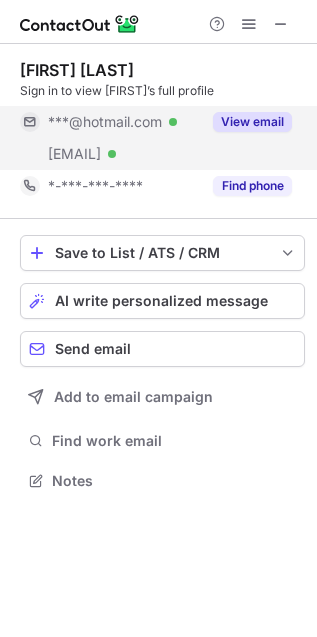 click on "View email" at bounding box center (252, 122) 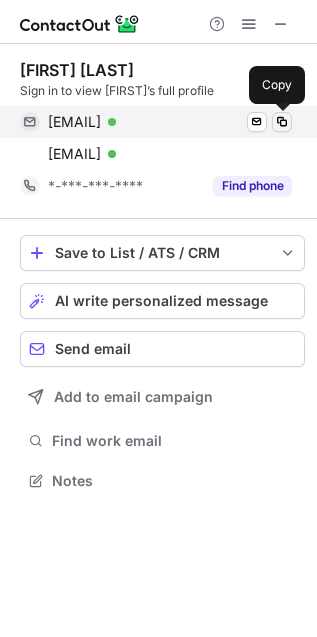 click at bounding box center (282, 122) 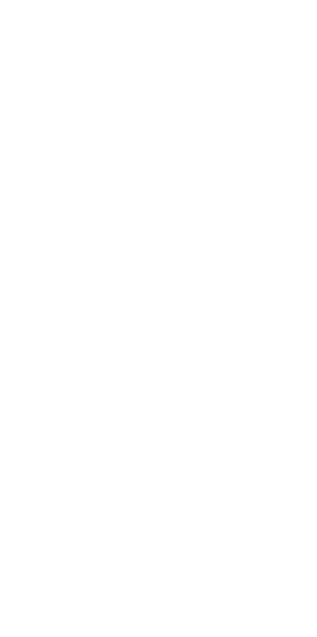 scroll, scrollTop: 0, scrollLeft: 0, axis: both 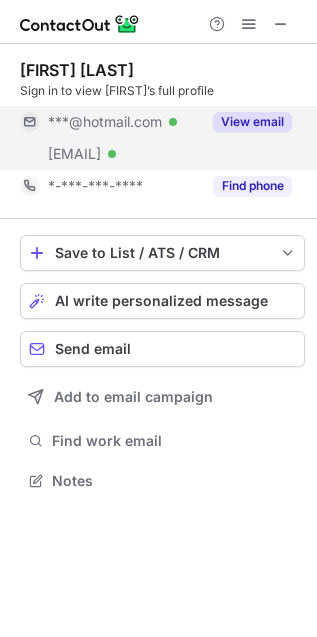 click on "View email" at bounding box center (252, 122) 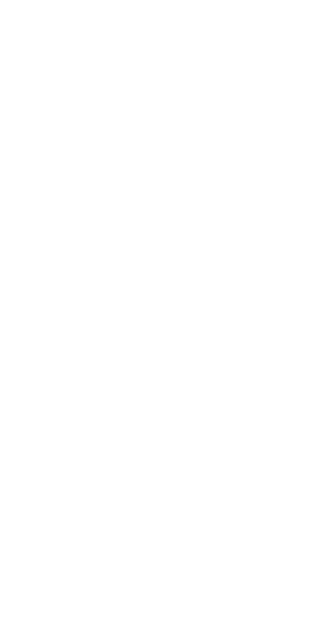 scroll, scrollTop: 0, scrollLeft: 0, axis: both 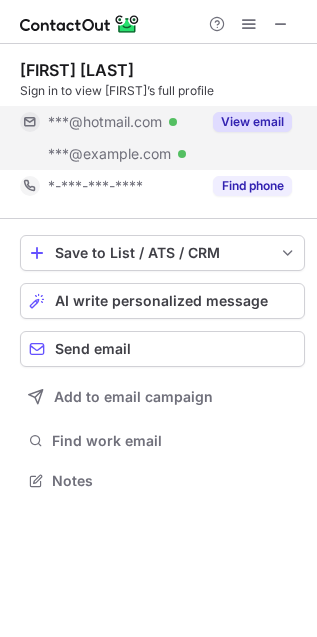 click on "View email" at bounding box center [252, 122] 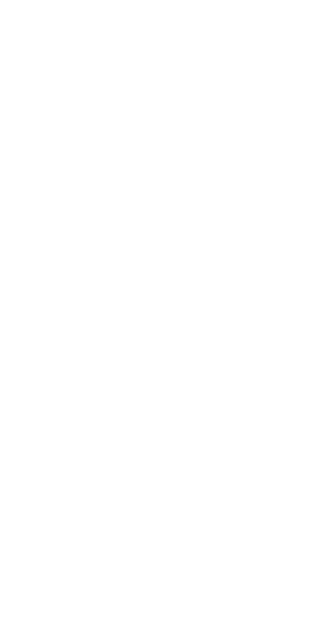 scroll, scrollTop: 0, scrollLeft: 0, axis: both 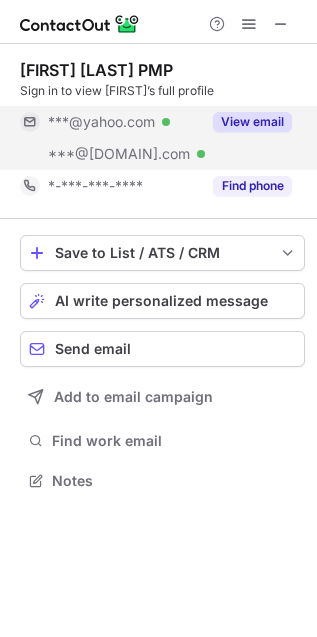 click on "View email" at bounding box center (252, 122) 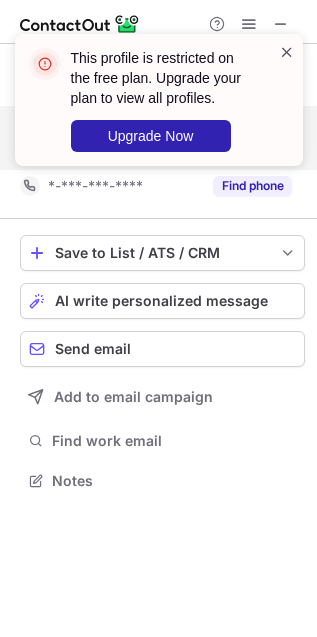 click at bounding box center [287, 52] 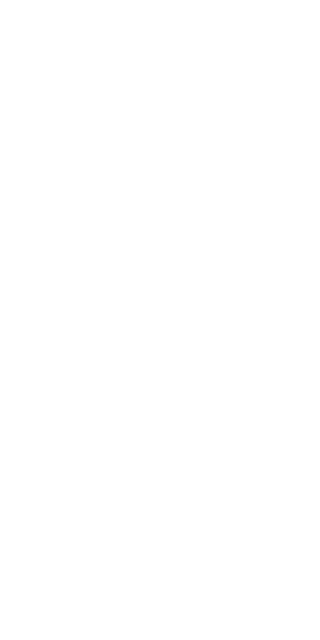 scroll, scrollTop: 0, scrollLeft: 0, axis: both 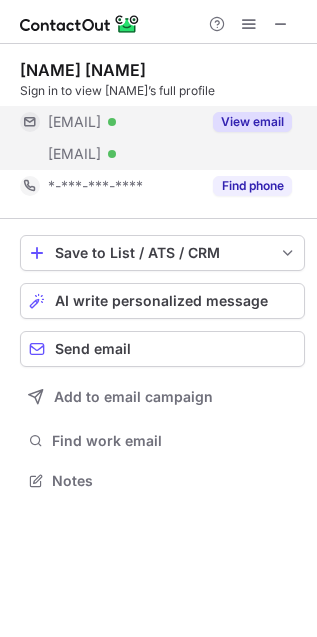 click on "View email" at bounding box center (252, 122) 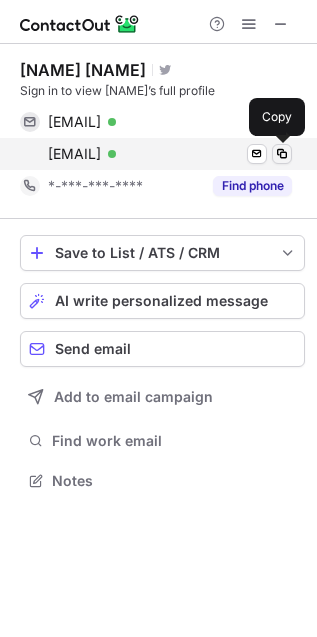 click at bounding box center (282, 154) 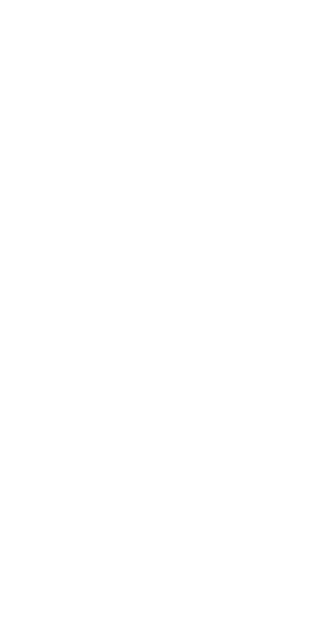 scroll, scrollTop: 0, scrollLeft: 0, axis: both 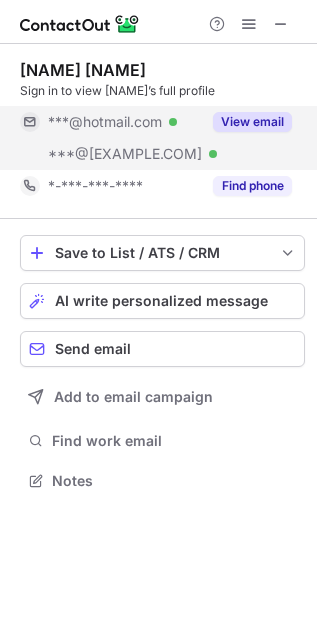 click on "View email" at bounding box center [252, 122] 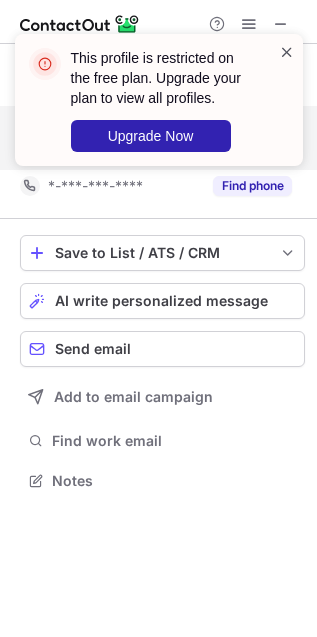 click at bounding box center [287, 52] 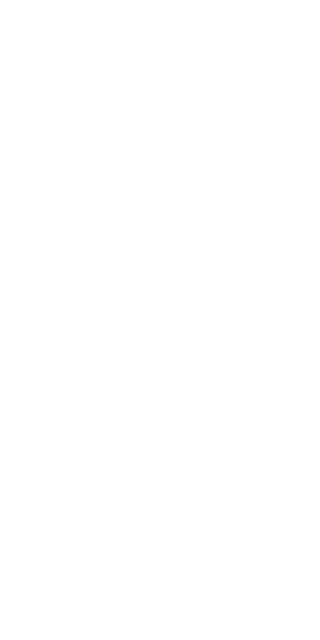 scroll, scrollTop: 0, scrollLeft: 0, axis: both 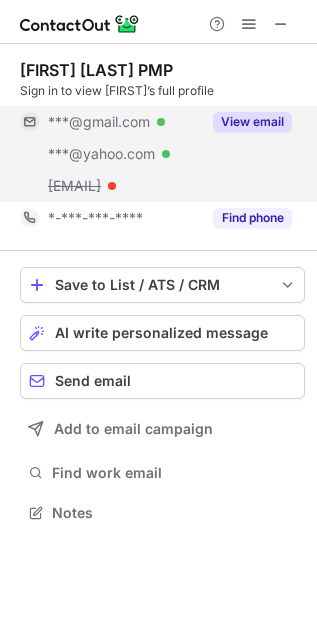 click on "View email" at bounding box center [252, 122] 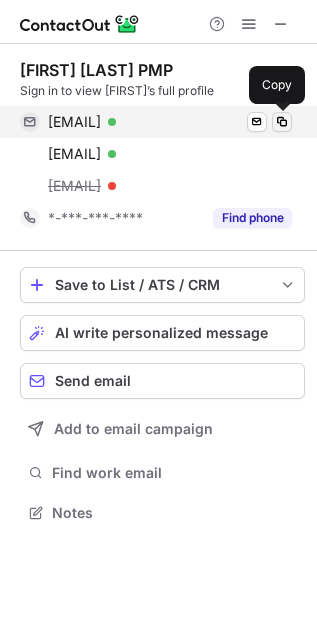 click at bounding box center (282, 122) 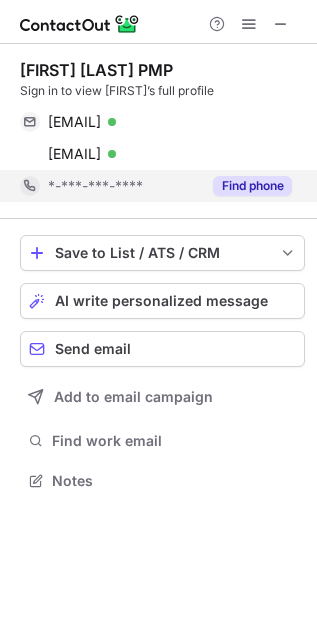 scroll, scrollTop: 466, scrollLeft: 317, axis: both 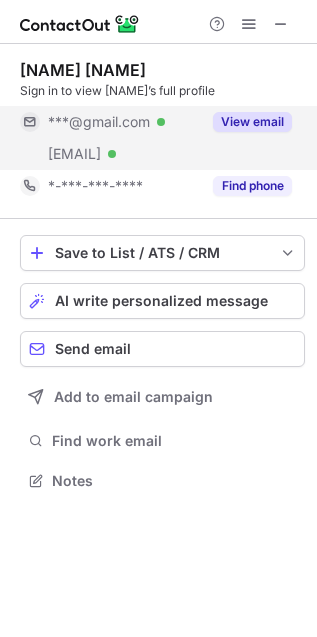 click on "View email" at bounding box center [252, 122] 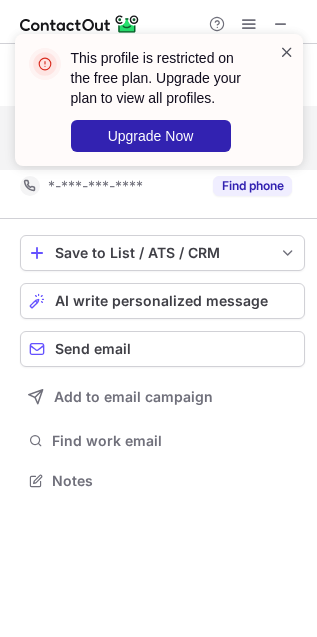 click at bounding box center (287, 52) 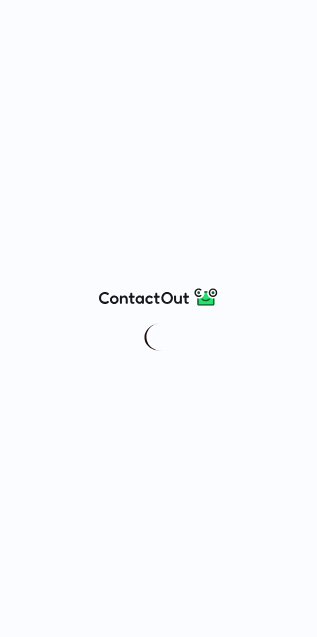 scroll, scrollTop: 0, scrollLeft: 0, axis: both 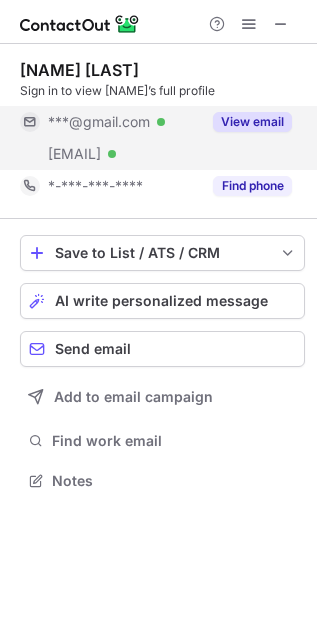 click on "View email" at bounding box center (252, 122) 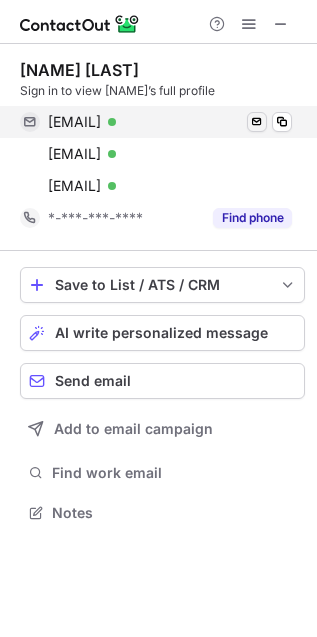 scroll, scrollTop: 10, scrollLeft: 10, axis: both 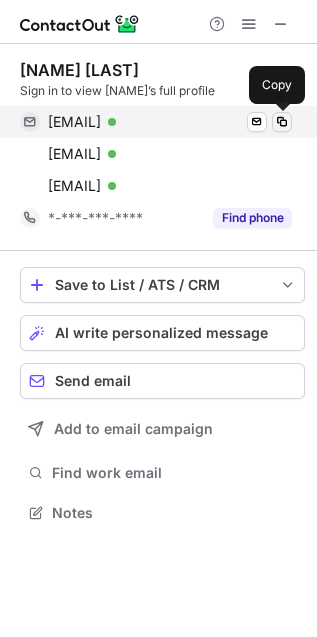 click at bounding box center [282, 122] 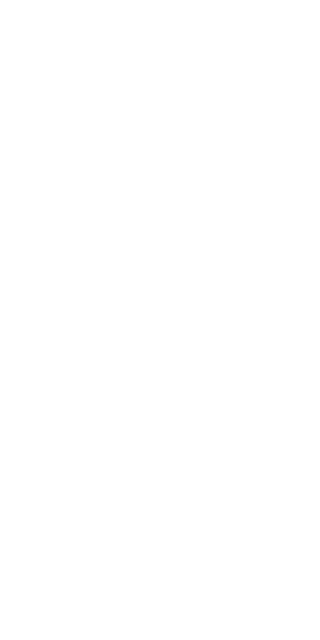 scroll, scrollTop: 0, scrollLeft: 0, axis: both 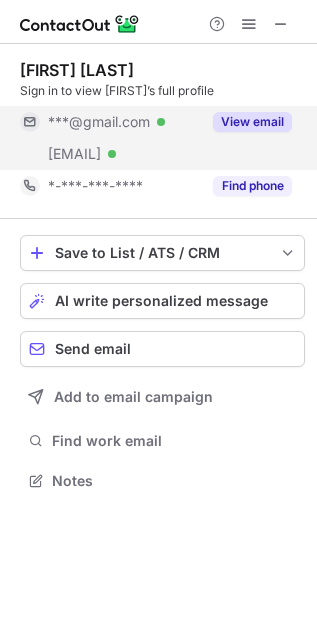 click on "View email" at bounding box center [252, 122] 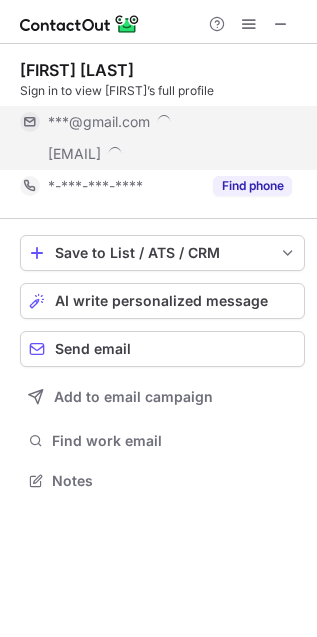 scroll, scrollTop: 10, scrollLeft: 10, axis: both 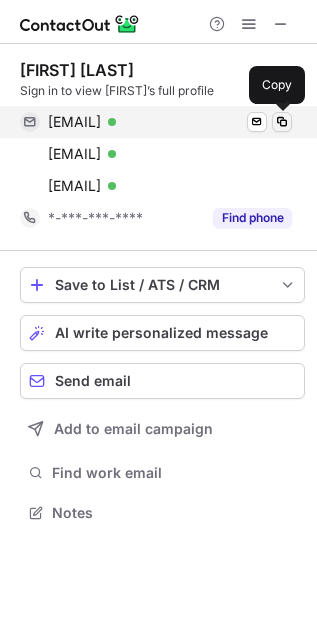 click at bounding box center [282, 122] 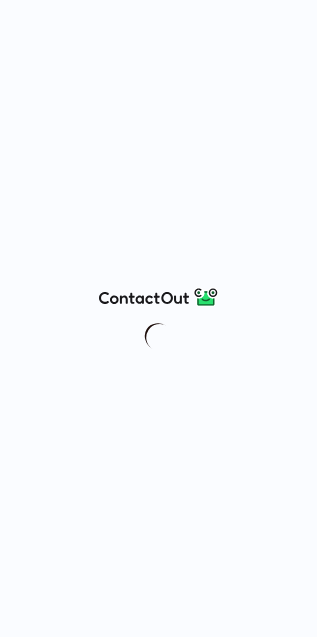 scroll, scrollTop: 0, scrollLeft: 0, axis: both 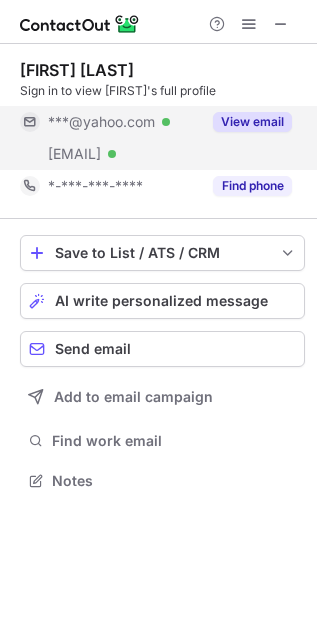click on "View email" at bounding box center (252, 122) 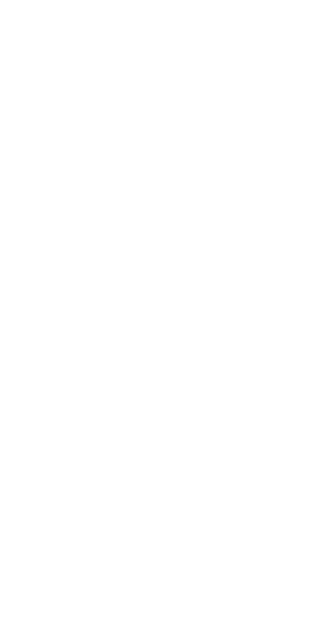 scroll, scrollTop: 0, scrollLeft: 0, axis: both 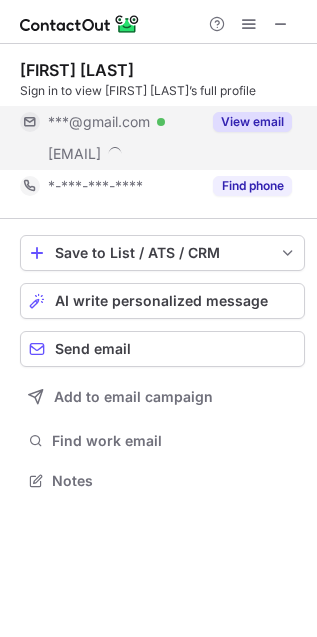 click on "View email" at bounding box center (252, 122) 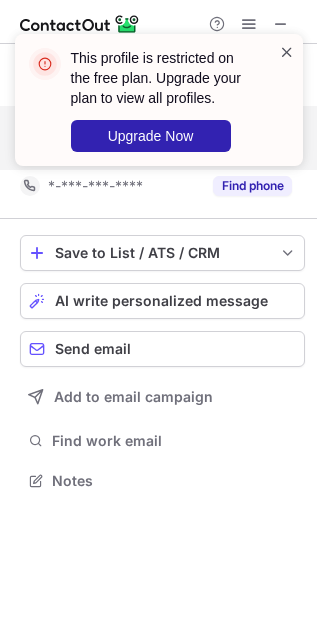 click at bounding box center [287, 52] 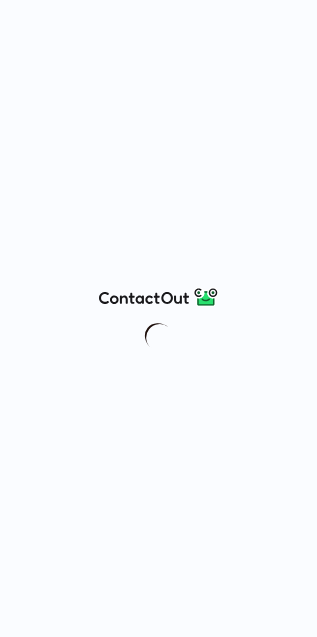 scroll, scrollTop: 0, scrollLeft: 0, axis: both 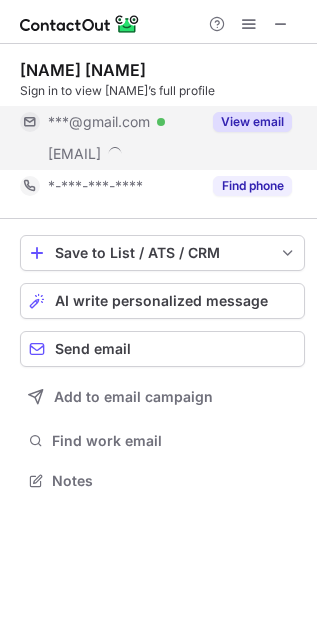 click on "View email" at bounding box center (252, 122) 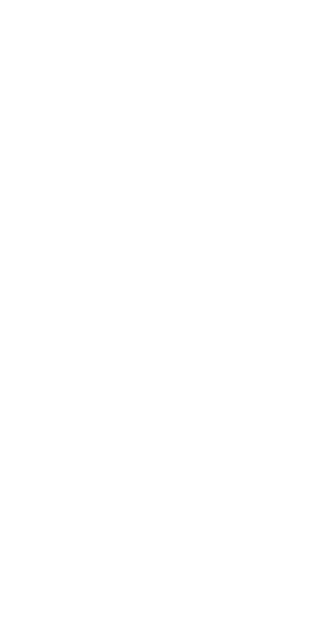 scroll, scrollTop: 0, scrollLeft: 0, axis: both 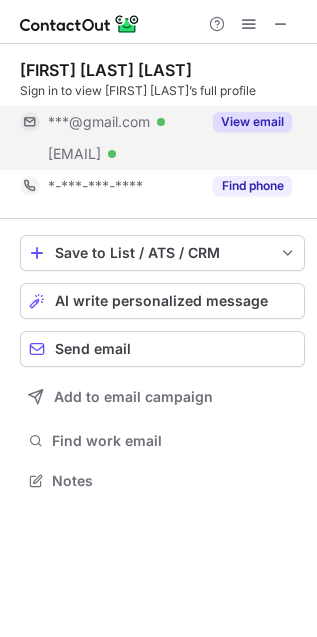 click on "View email" at bounding box center [252, 122] 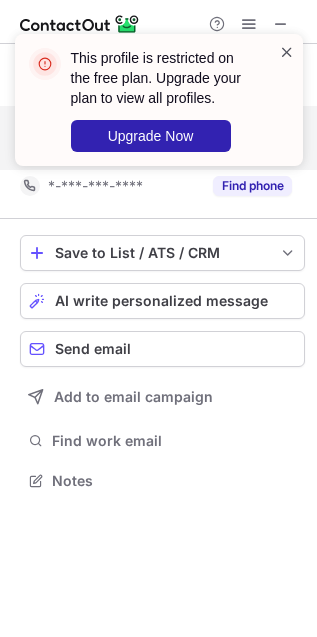 click at bounding box center (287, 52) 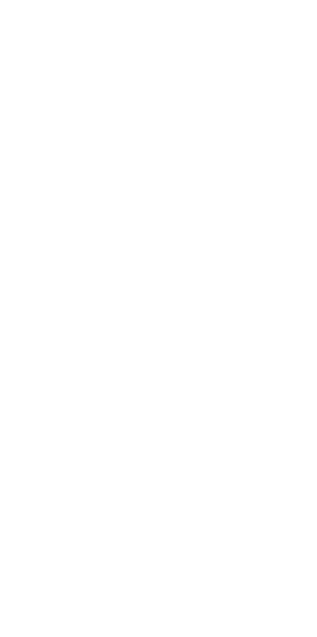 scroll, scrollTop: 0, scrollLeft: 0, axis: both 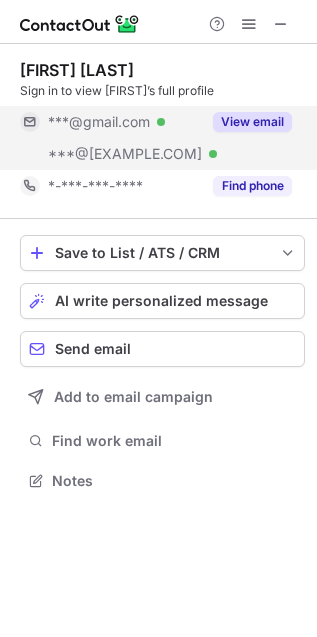 click on "View email" at bounding box center (252, 122) 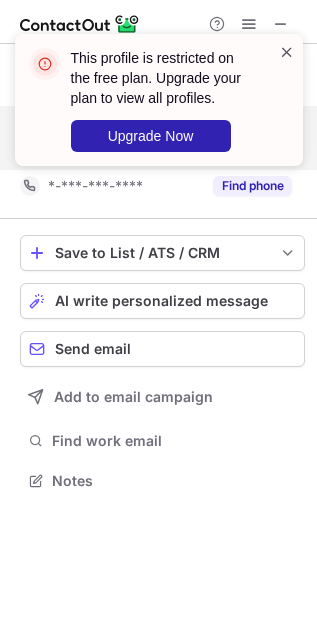 click at bounding box center (287, 52) 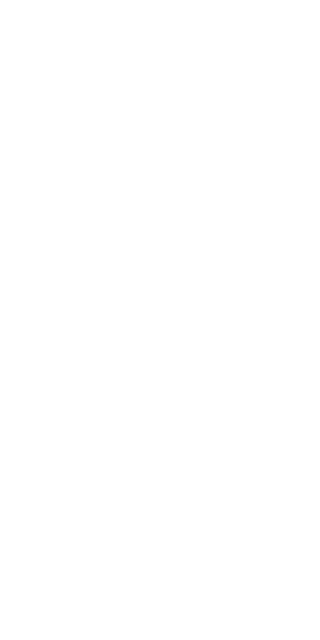 scroll, scrollTop: 0, scrollLeft: 0, axis: both 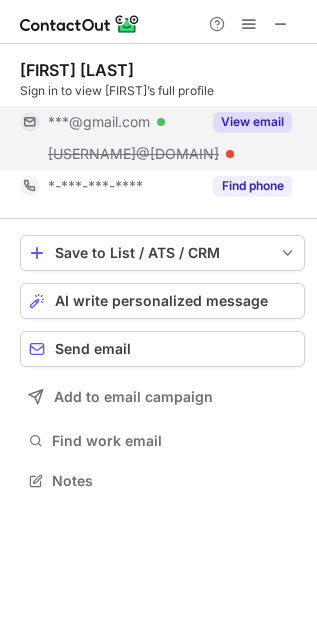 click on "View email" at bounding box center [252, 122] 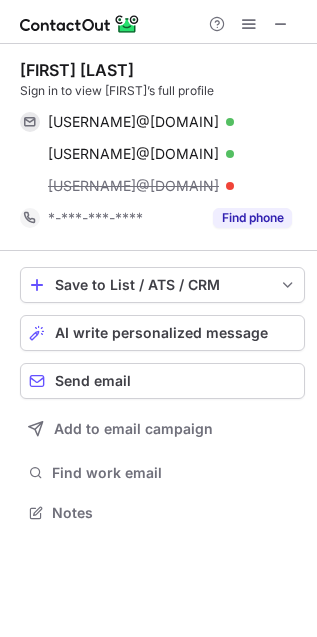scroll, scrollTop: 10, scrollLeft: 10, axis: both 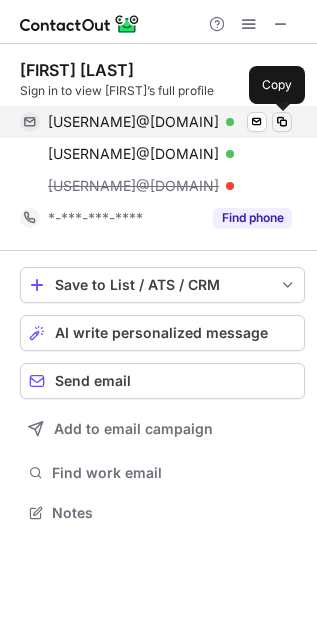 click at bounding box center (282, 122) 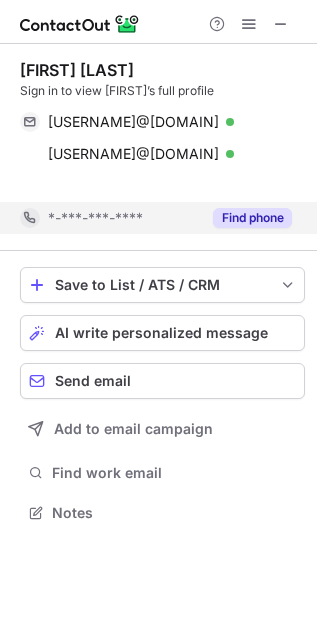 scroll, scrollTop: 466, scrollLeft: 317, axis: both 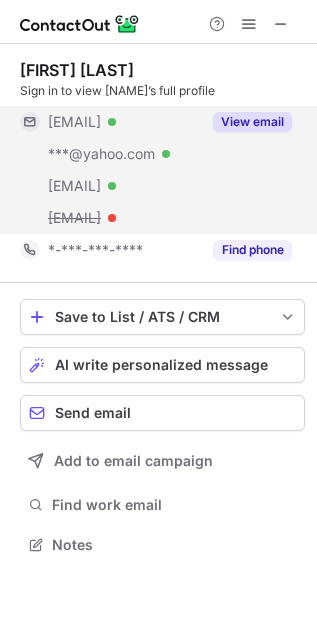 click on "View email" at bounding box center [252, 122] 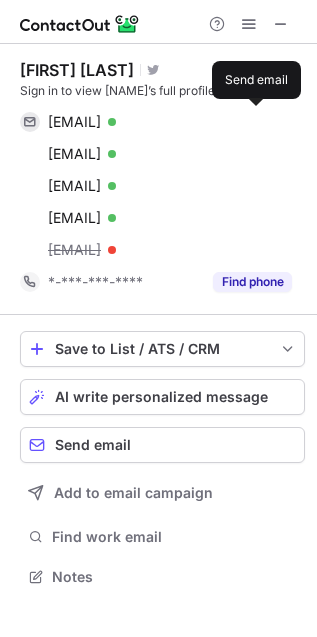 scroll, scrollTop: 10, scrollLeft: 10, axis: both 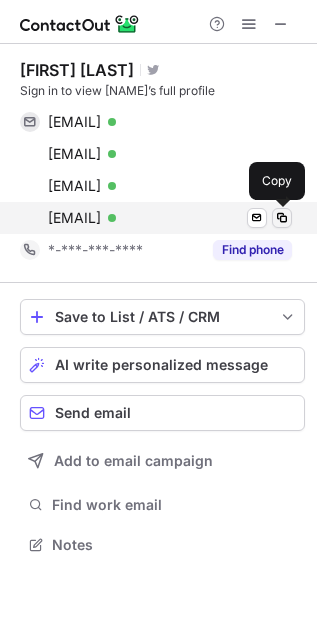 click at bounding box center (282, 218) 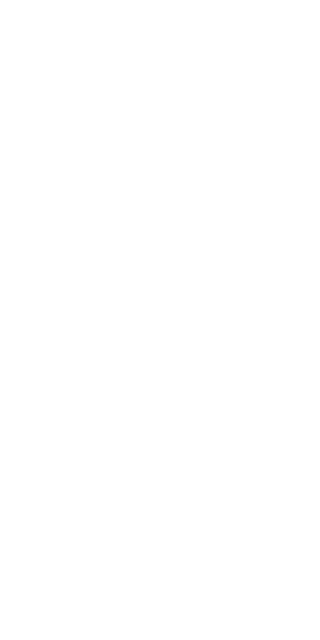 scroll, scrollTop: 0, scrollLeft: 0, axis: both 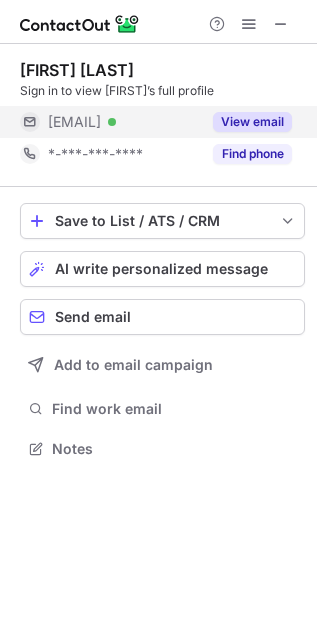 click on "View email" at bounding box center (252, 122) 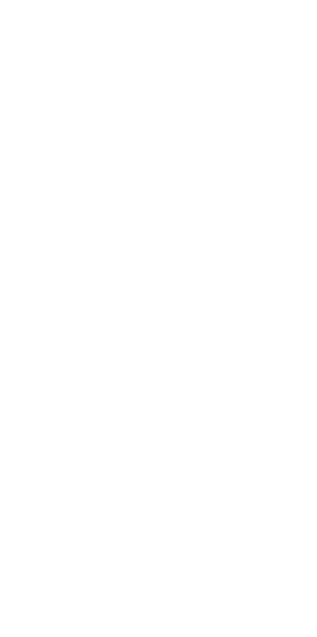 scroll, scrollTop: 0, scrollLeft: 0, axis: both 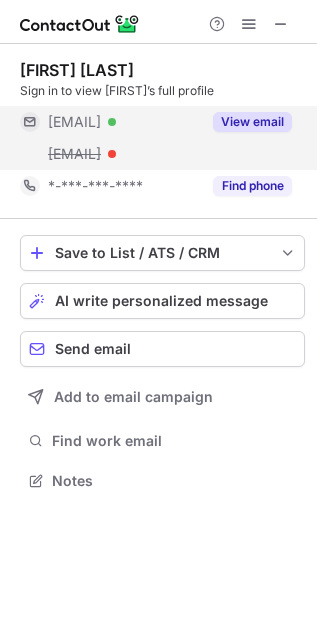 click on "View email" at bounding box center (252, 122) 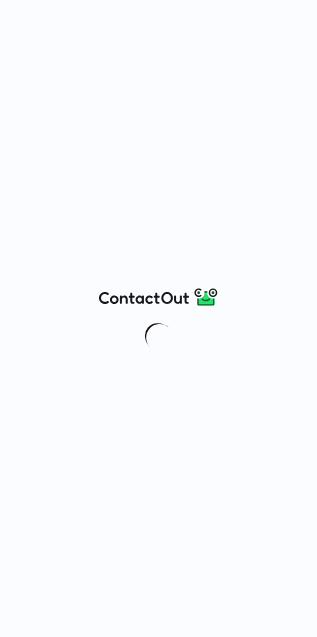 scroll, scrollTop: 0, scrollLeft: 0, axis: both 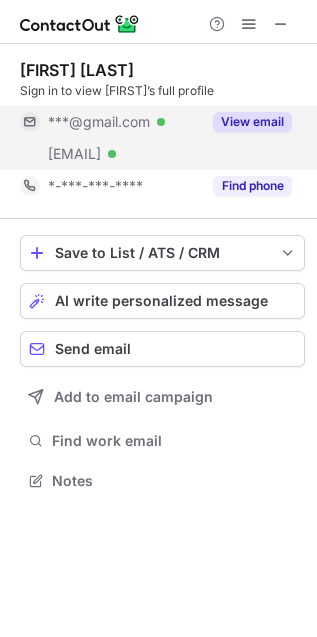 click on "View email" at bounding box center (252, 122) 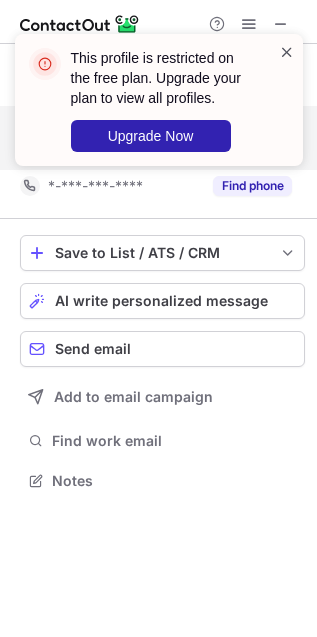 click at bounding box center (287, 52) 